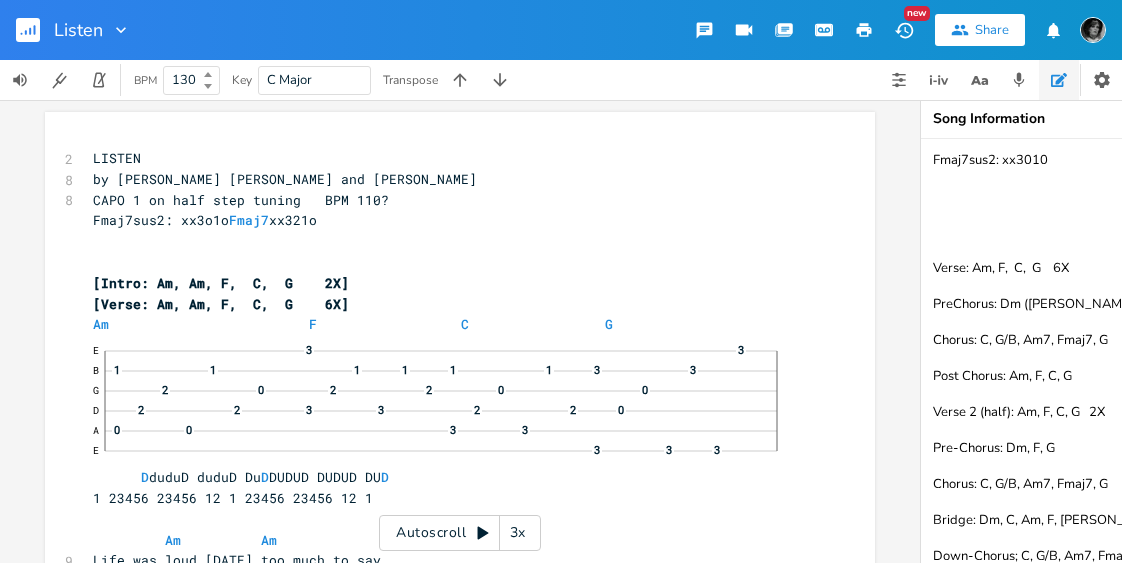 scroll, scrollTop: 0, scrollLeft: 0, axis: both 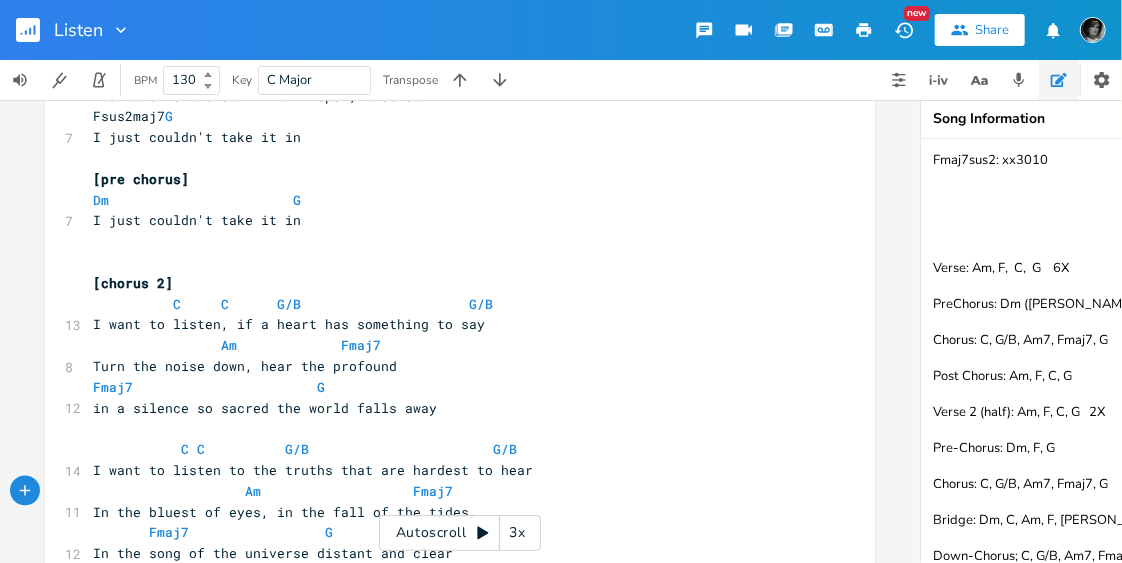 click 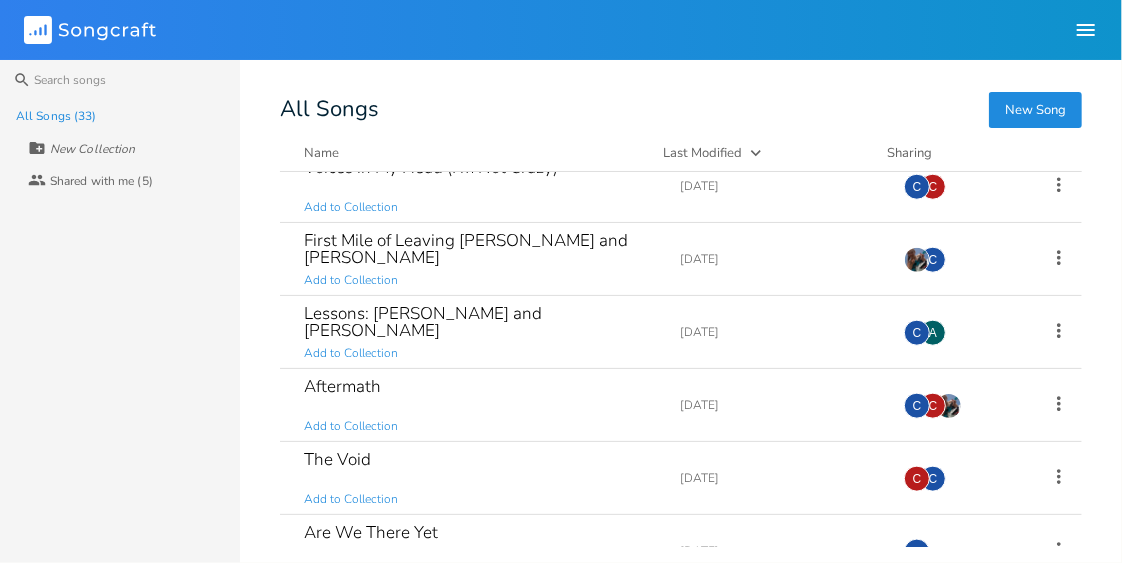 scroll, scrollTop: 907, scrollLeft: 0, axis: vertical 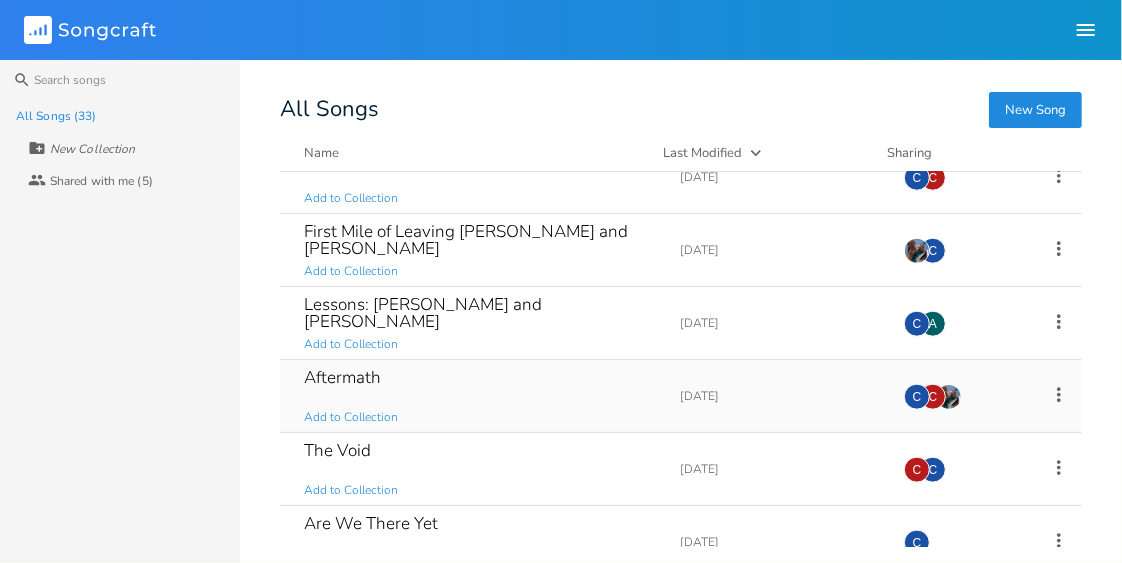click on "Aftermath" at bounding box center [342, 377] 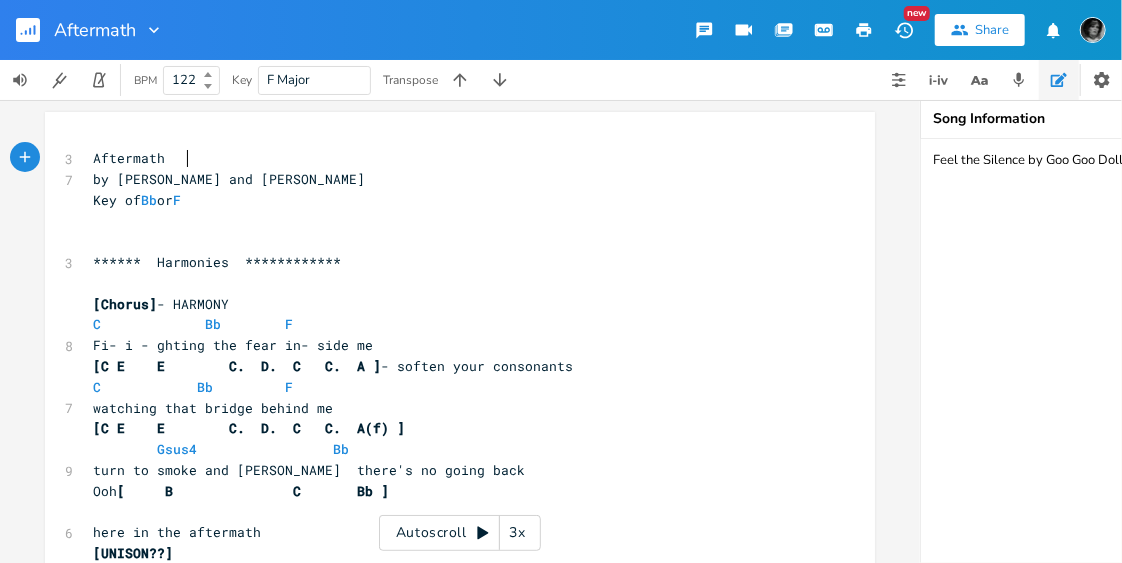 click on "[C E    E        C.  D.  C   C.  A ]" at bounding box center (237, 366) 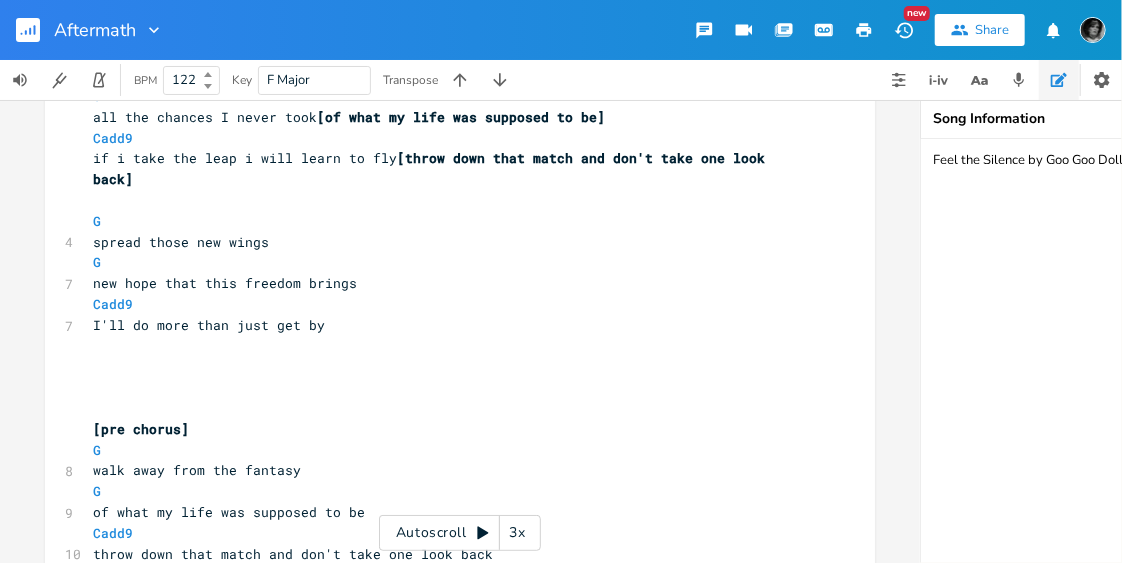scroll, scrollTop: 6417, scrollLeft: 0, axis: vertical 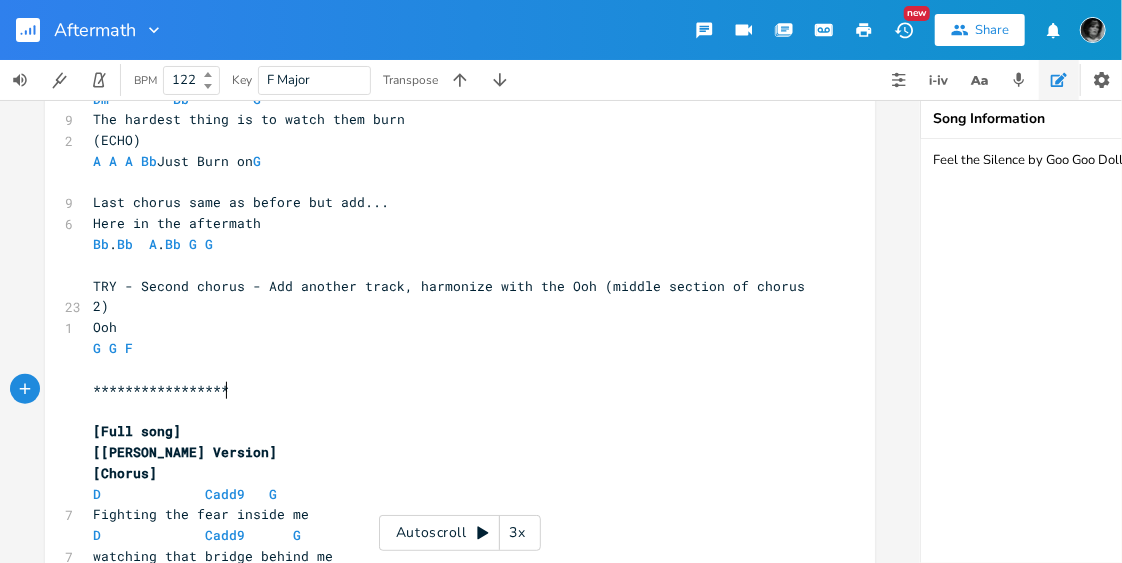 click on "**********" at bounding box center [450, 390] 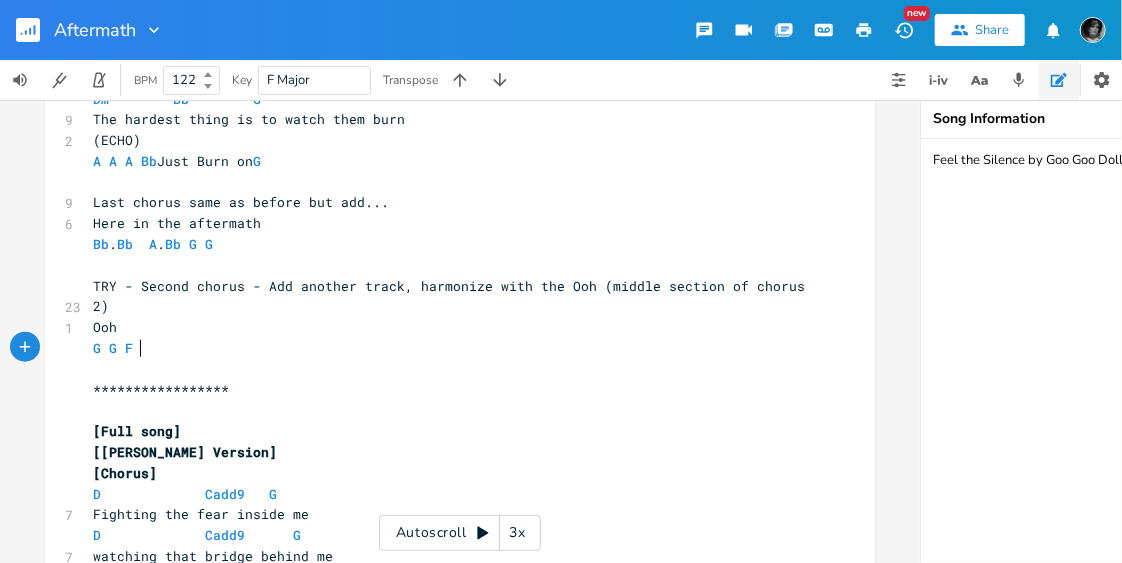 click on "G   G   F" at bounding box center [450, 348] 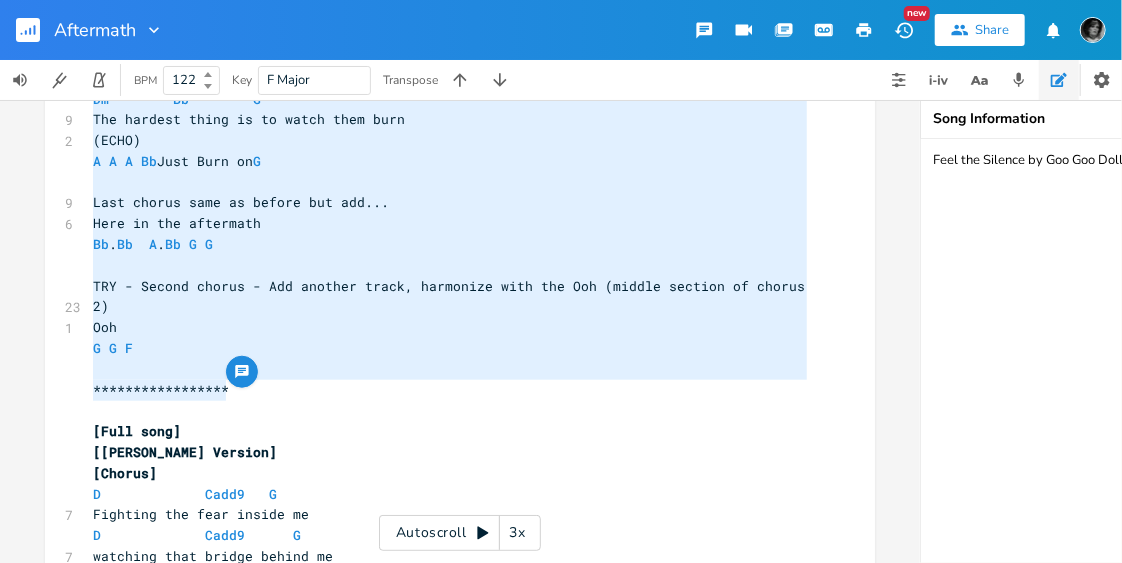 scroll, scrollTop: 0, scrollLeft: 0, axis: both 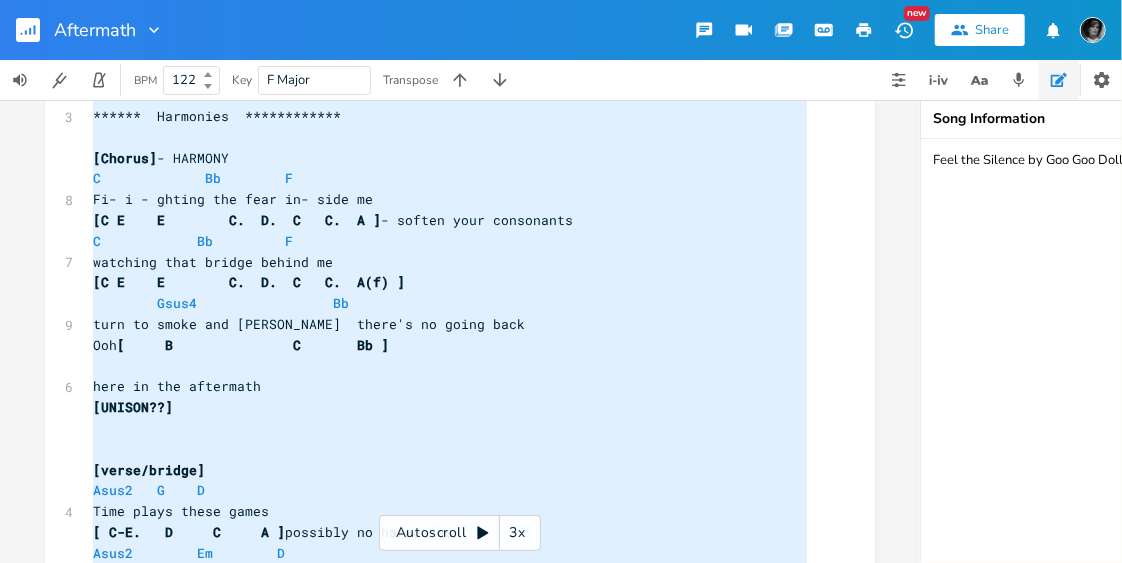 type on "**********" 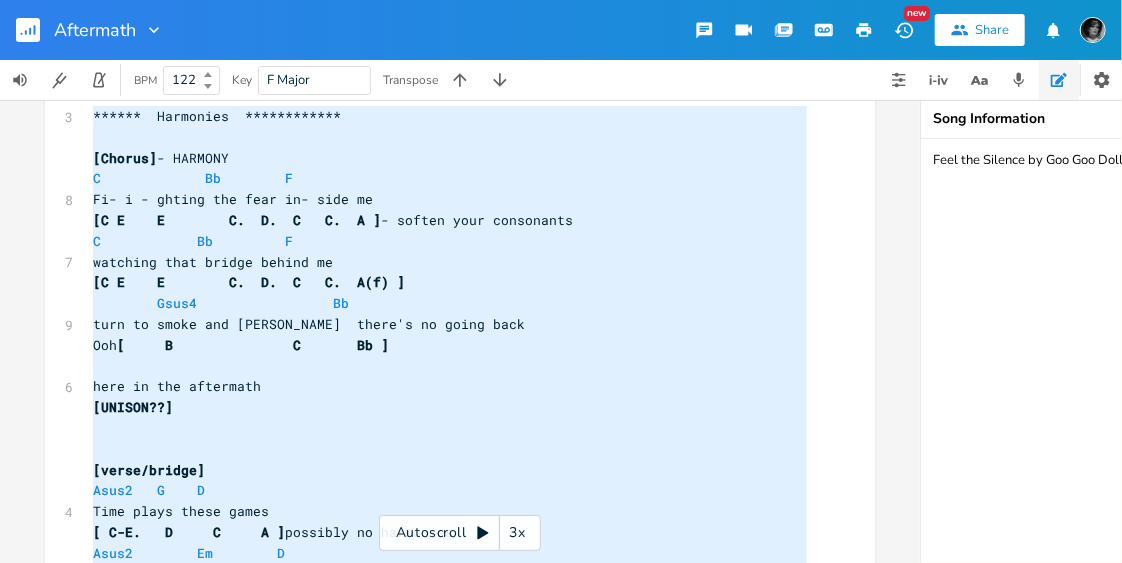 drag, startPoint x: 236, startPoint y: 385, endPoint x: 65, endPoint y: 114, distance: 320.4403 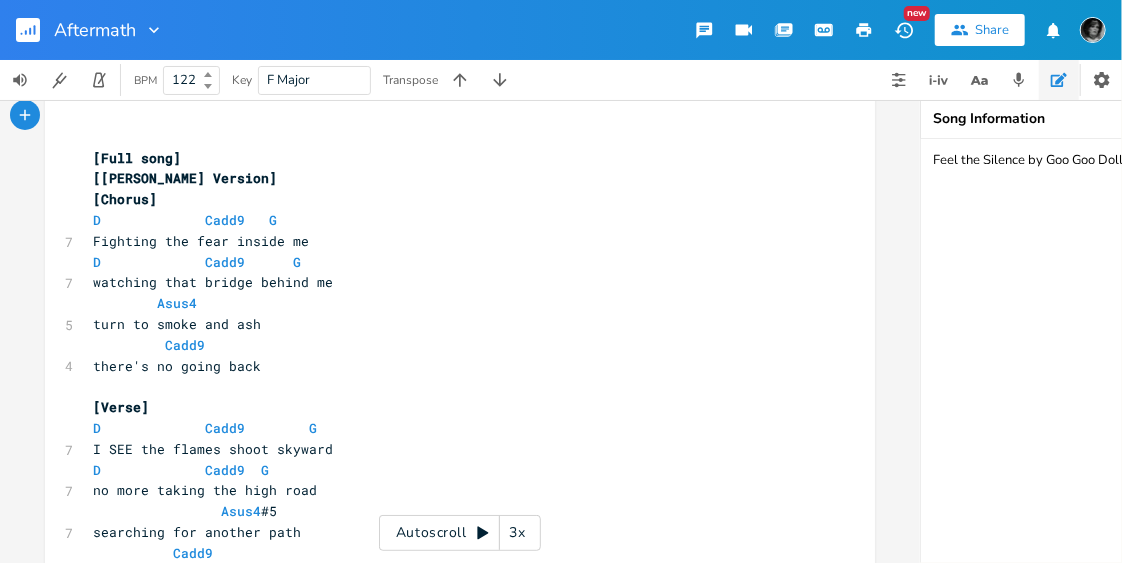 click on "x   3 Aftermath    7 by [PERSON_NAME] and [PERSON_NAME] Key of  Bb  or  F ​ ​ ​ ​ [Full song] [[PERSON_NAME] Version] [Chorus]   D               Cadd9     G 7 Fighting the fear inside me  D               Cadd9        G 7 watching that bridge behind me          Asus4        5 turn to smoke and ash           Cadd9                       4 there's no going back ​ [Verse] D               Cadd9          G 7 I SEE the flames shoot skyward D               Cadd9    G 7 no more taking the high road                   Asus4   #5 7 searching for another path            Cadd9 6 here in the aftermath ​ [Pre-Chorus] D            Cadd9   8 unprepared for the world to crash G 8 it wasn't me who lit that match D            Cadd9                         G      10 I cant understand why it all went wrong  ​ D         Cadd9 8 unaware my reality G was just a dream  [trill] of what [up]  life should be D                    Cadd9 G" at bounding box center [460, 2972] 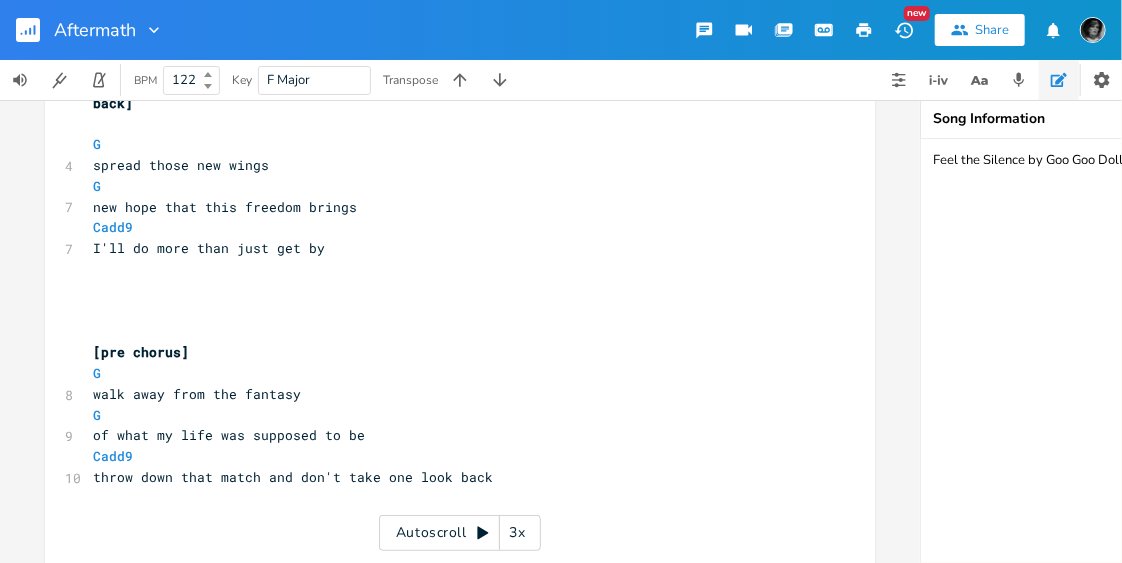 scroll, scrollTop: 5564, scrollLeft: 0, axis: vertical 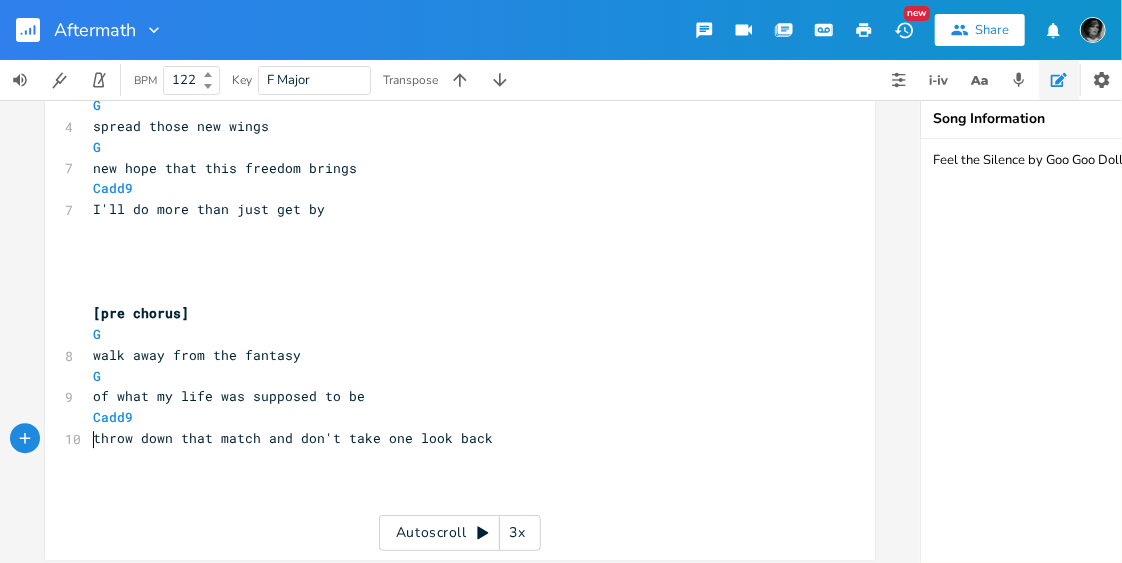 click on "​" at bounding box center (450, 459) 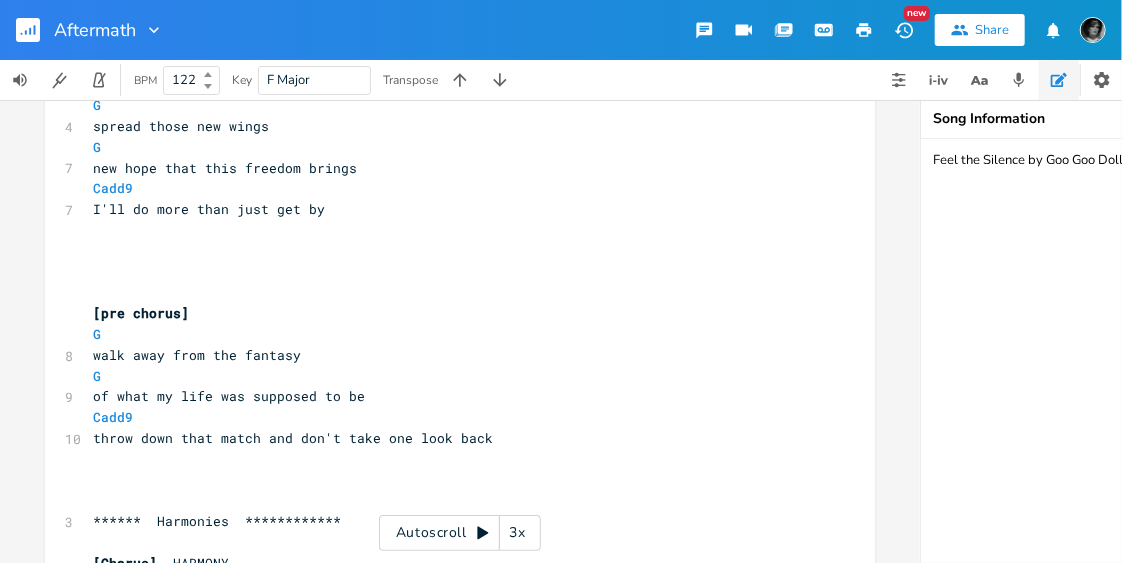 scroll, scrollTop: 6427, scrollLeft: 0, axis: vertical 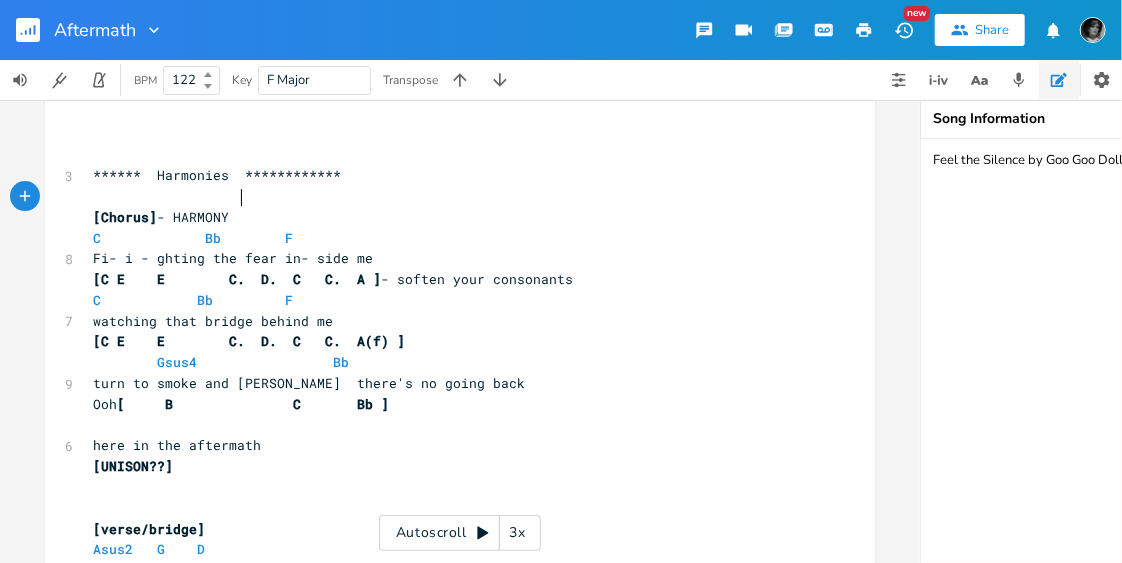 click on "[Chorus]   - HARMONY" at bounding box center [450, 217] 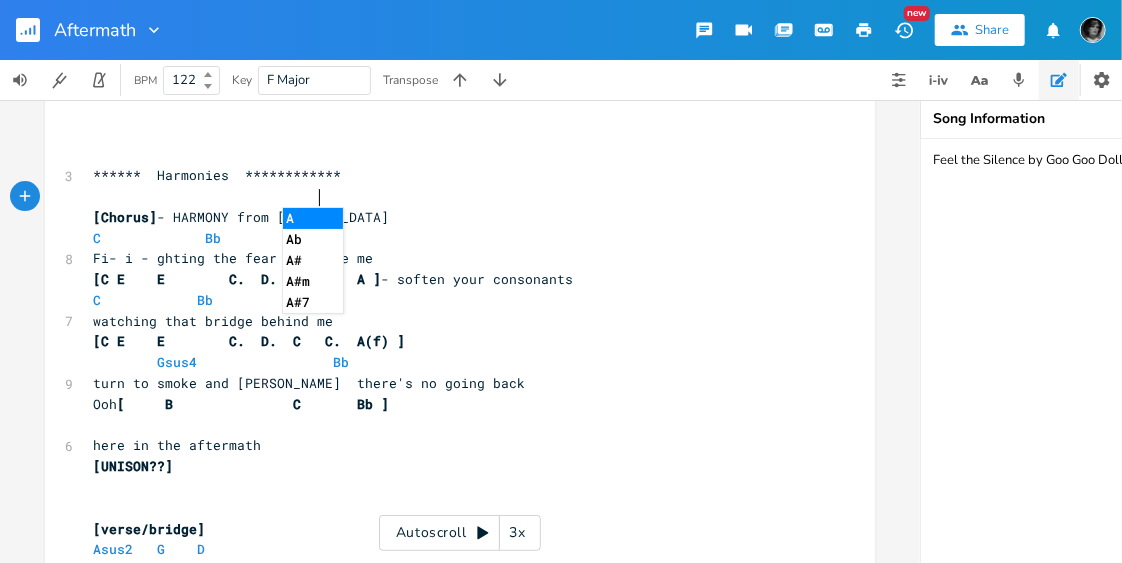 type on "from Allie" 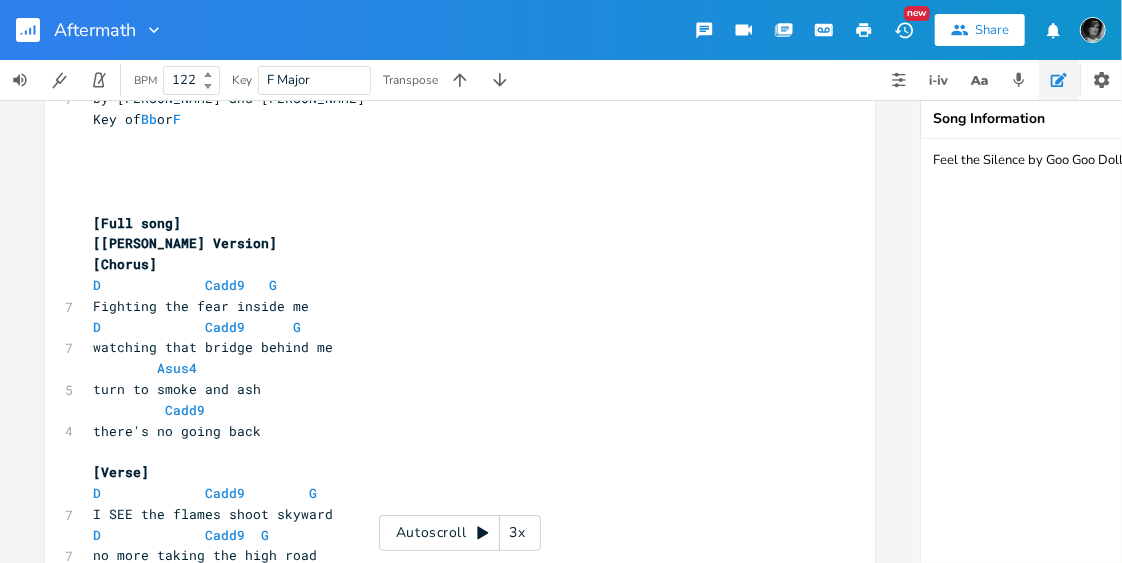 scroll, scrollTop: 0, scrollLeft: 0, axis: both 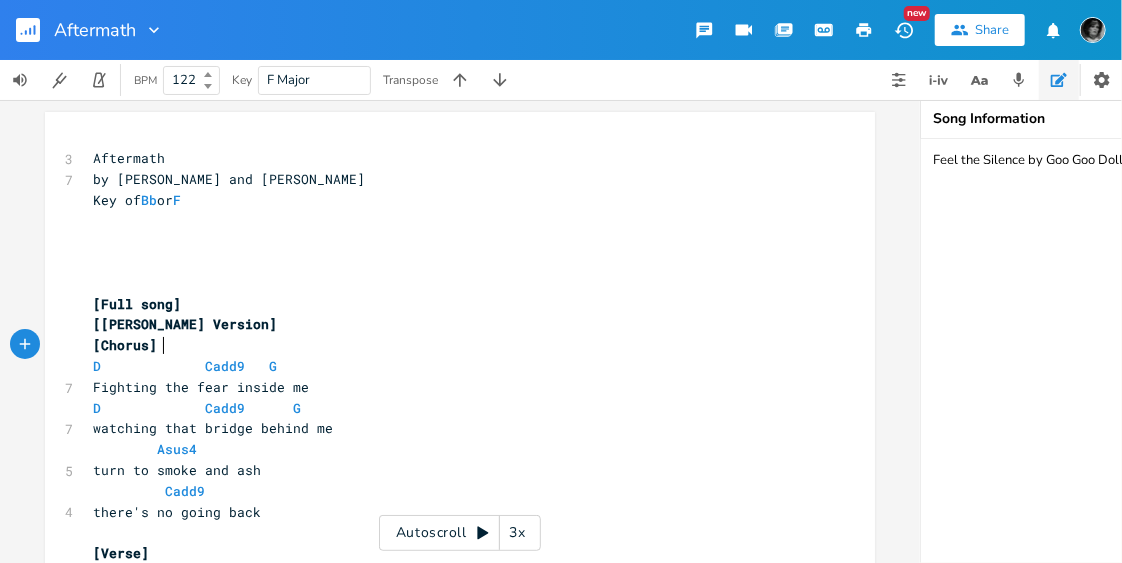 click on "[Chorus]" at bounding box center [450, 345] 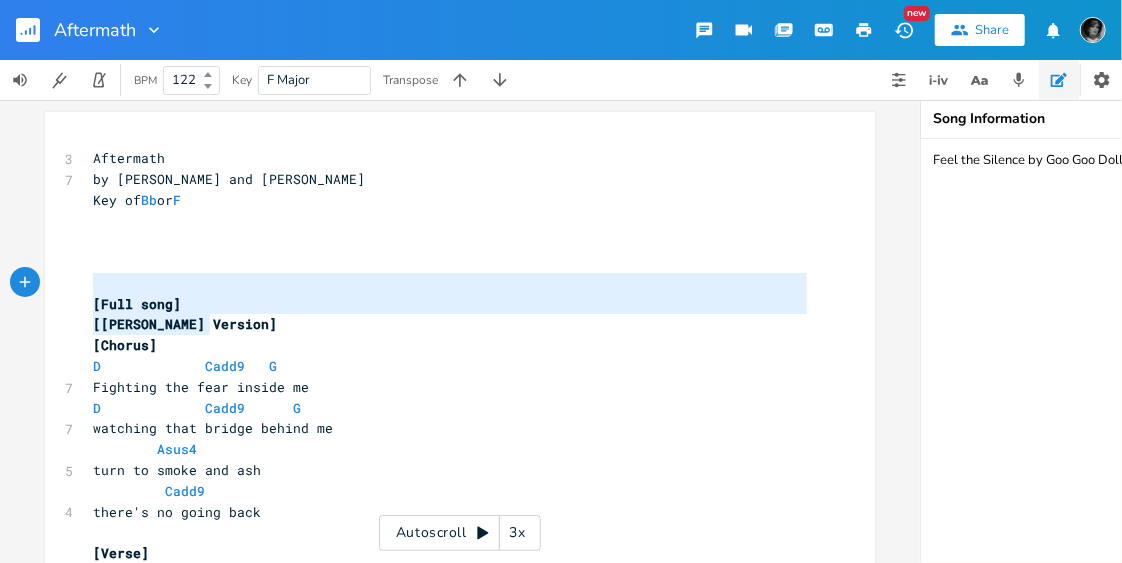type on "[Full song]
[[PERSON_NAME] Version]" 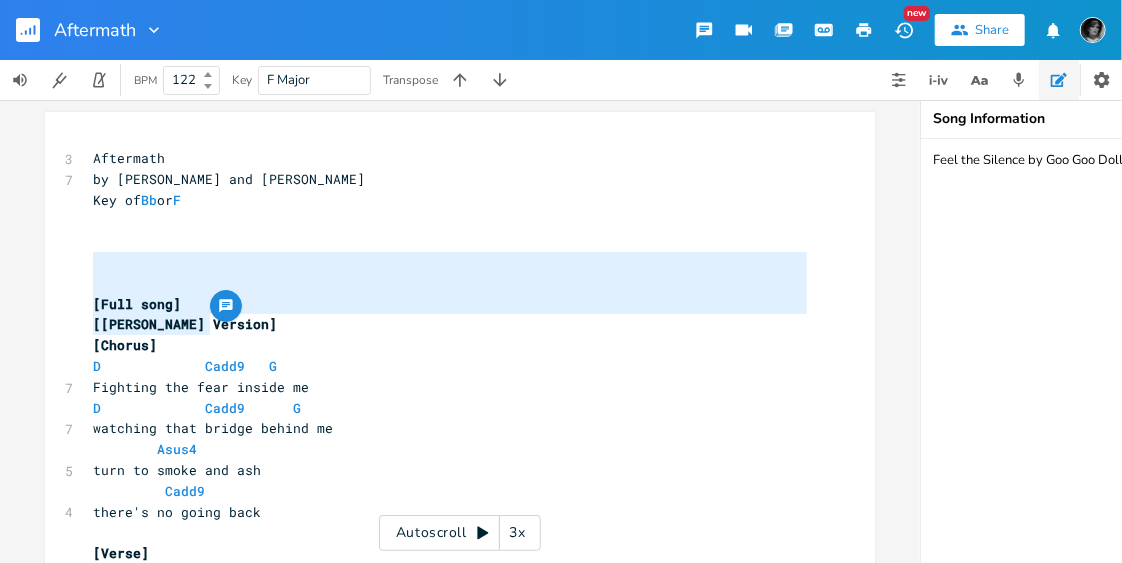 drag, startPoint x: 237, startPoint y: 323, endPoint x: 83, endPoint y: 253, distance: 169.16264 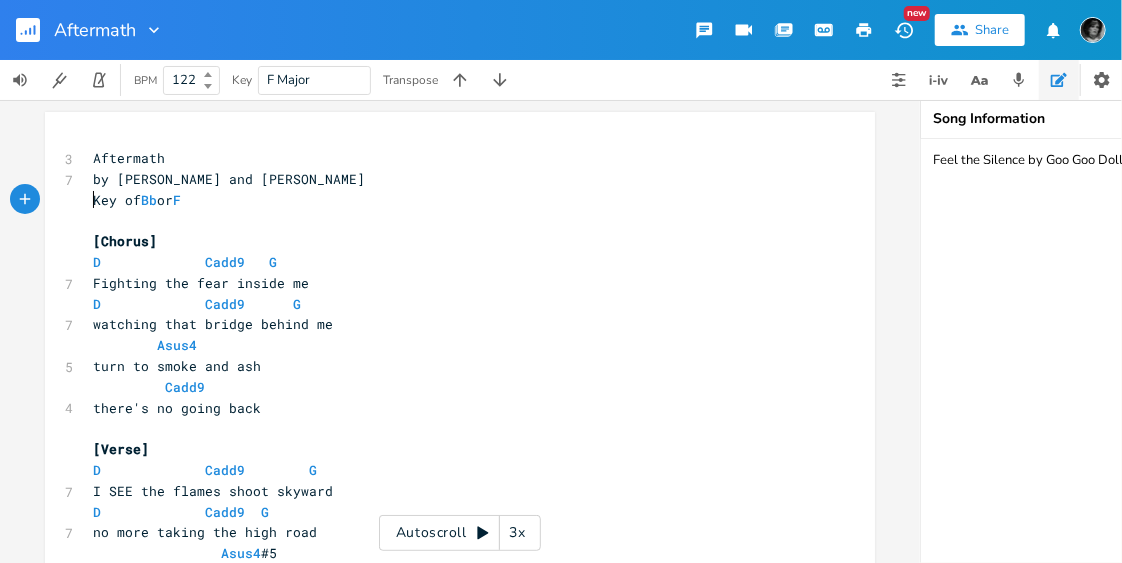 click on "Key of  Bb  or  F" at bounding box center [137, 200] 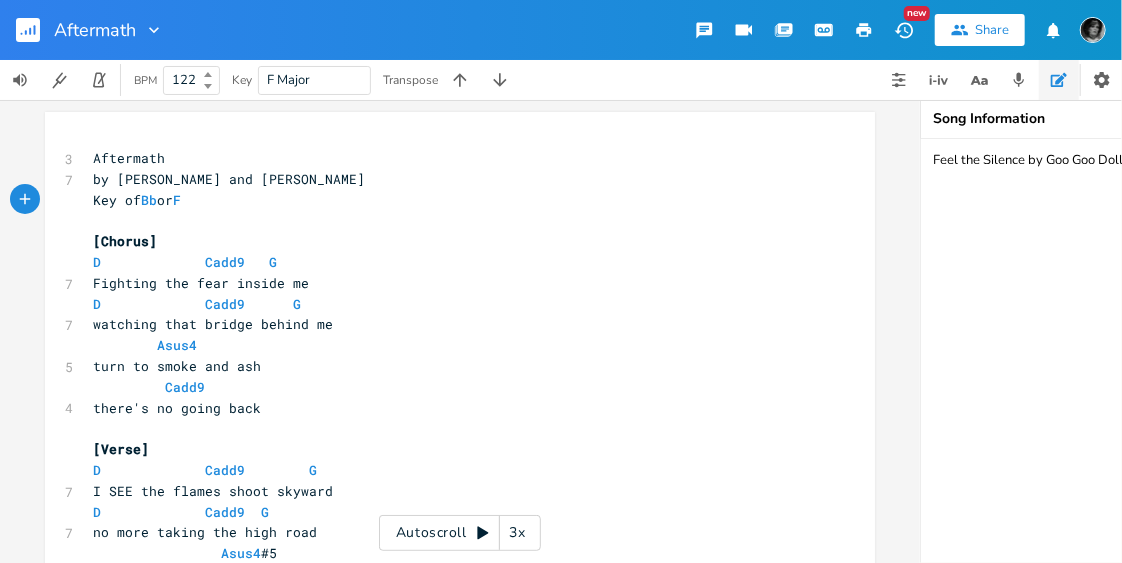 click on "Key of  Bb  or  F" at bounding box center (137, 200) 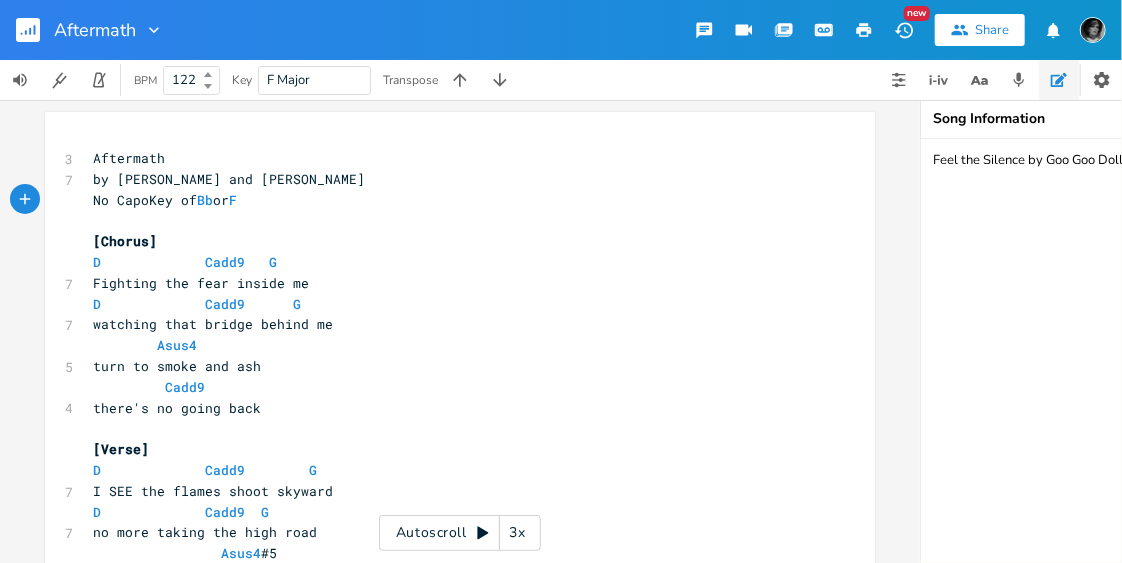 type on "No Capo," 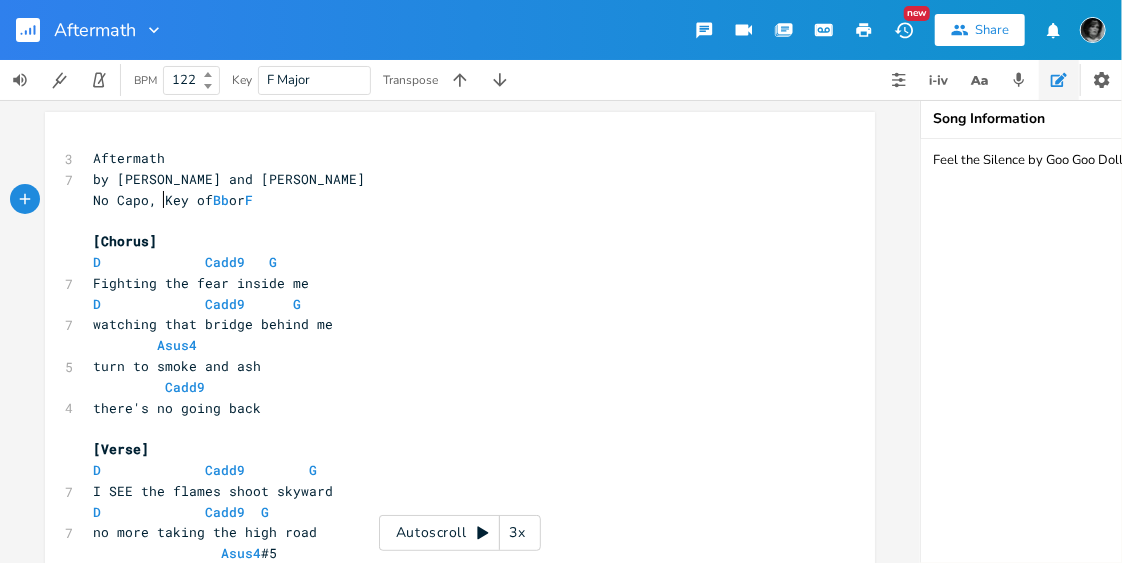 scroll, scrollTop: 0, scrollLeft: 56, axis: horizontal 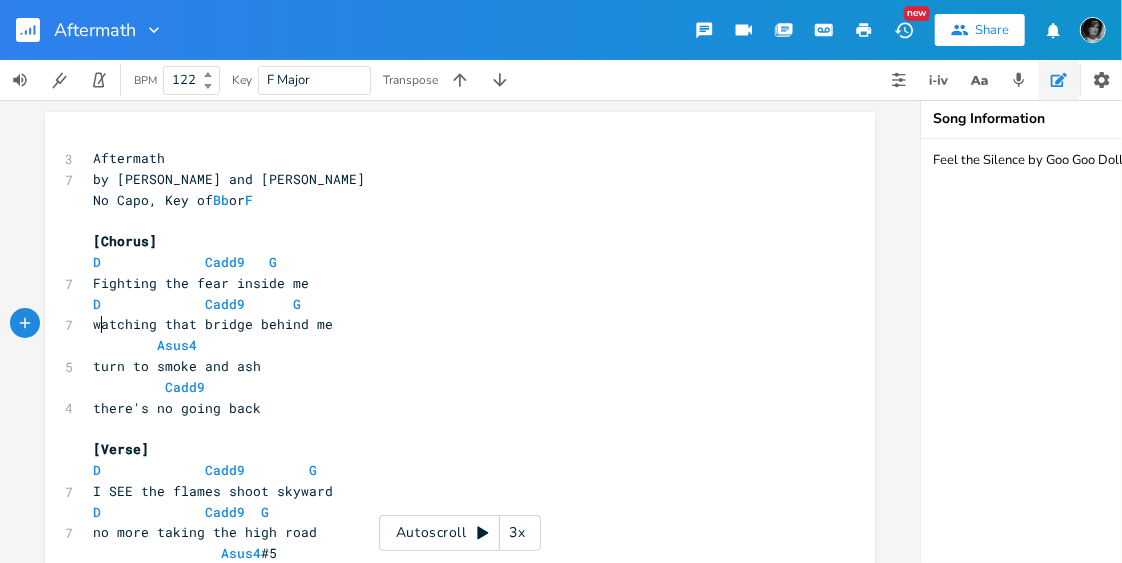 click on "watching that bridge behind me" at bounding box center (213, 324) 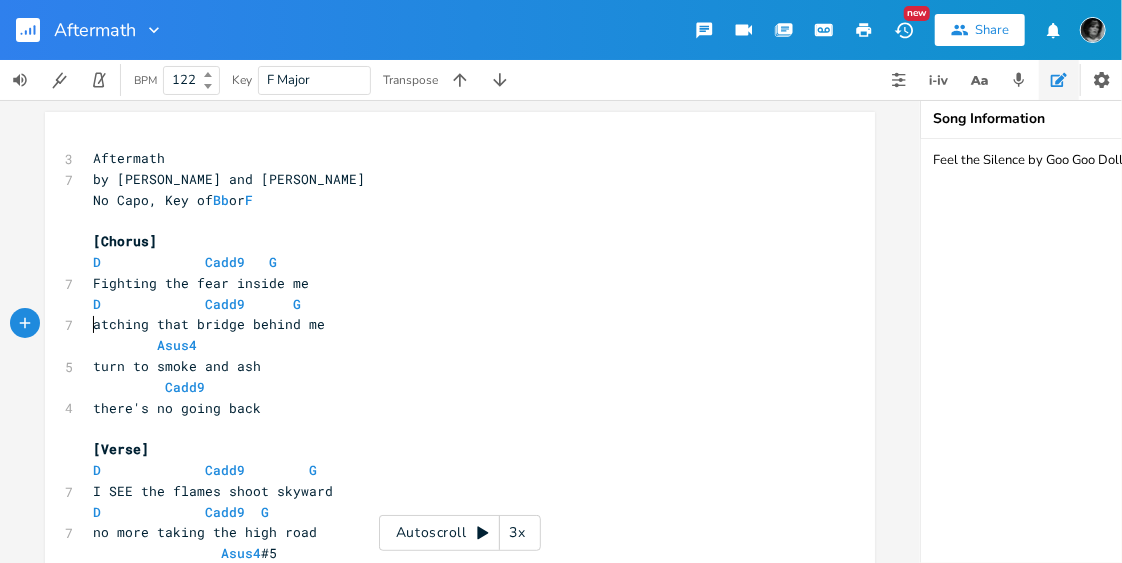 type on "W" 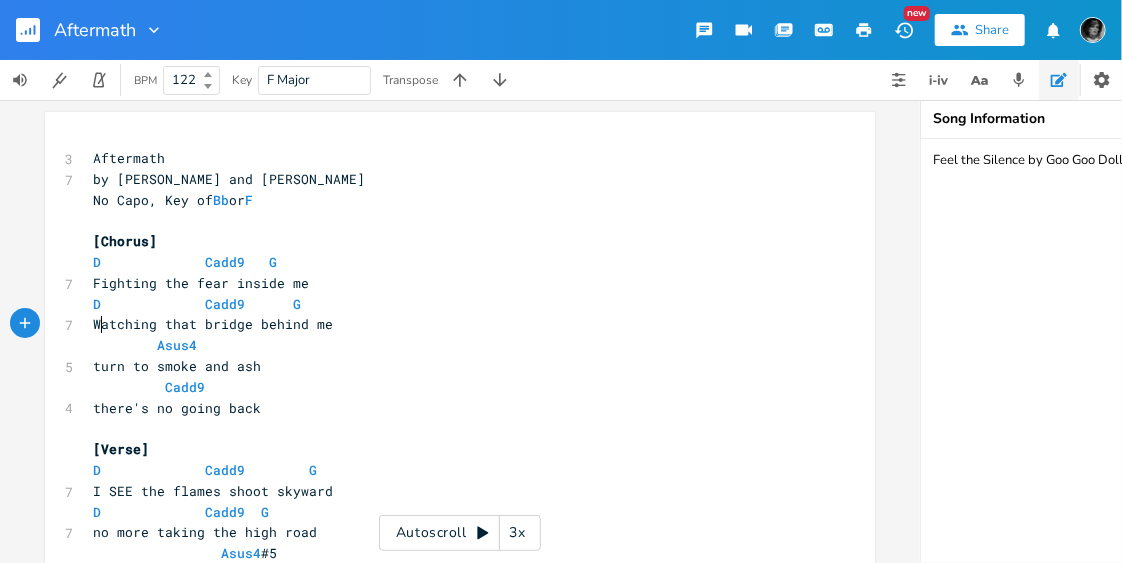 scroll, scrollTop: 0, scrollLeft: 14, axis: horizontal 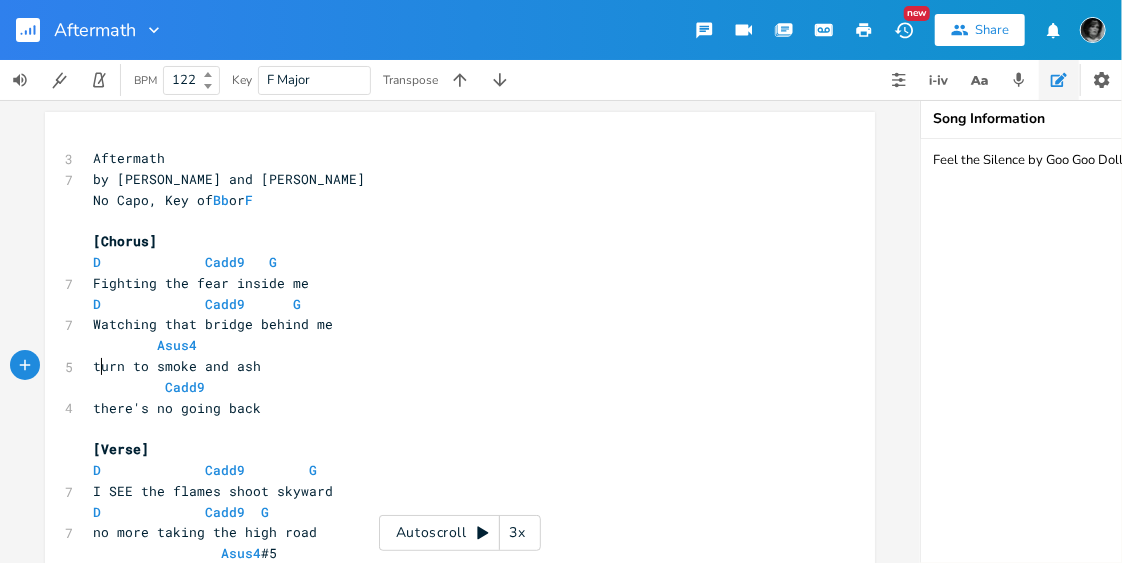 click on "turn to smoke and ash" at bounding box center (177, 366) 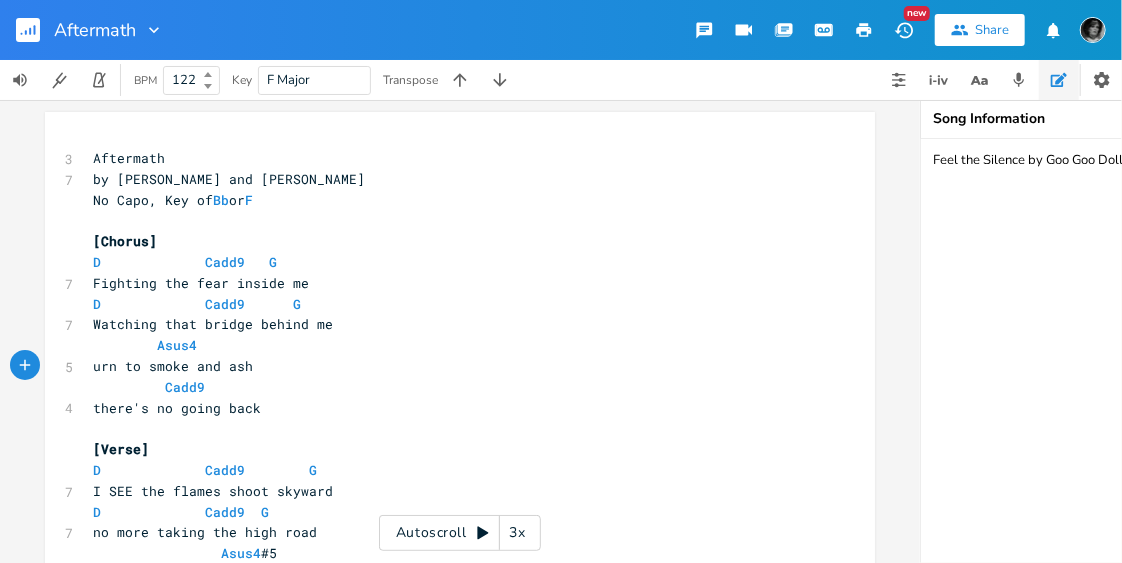 type on "T" 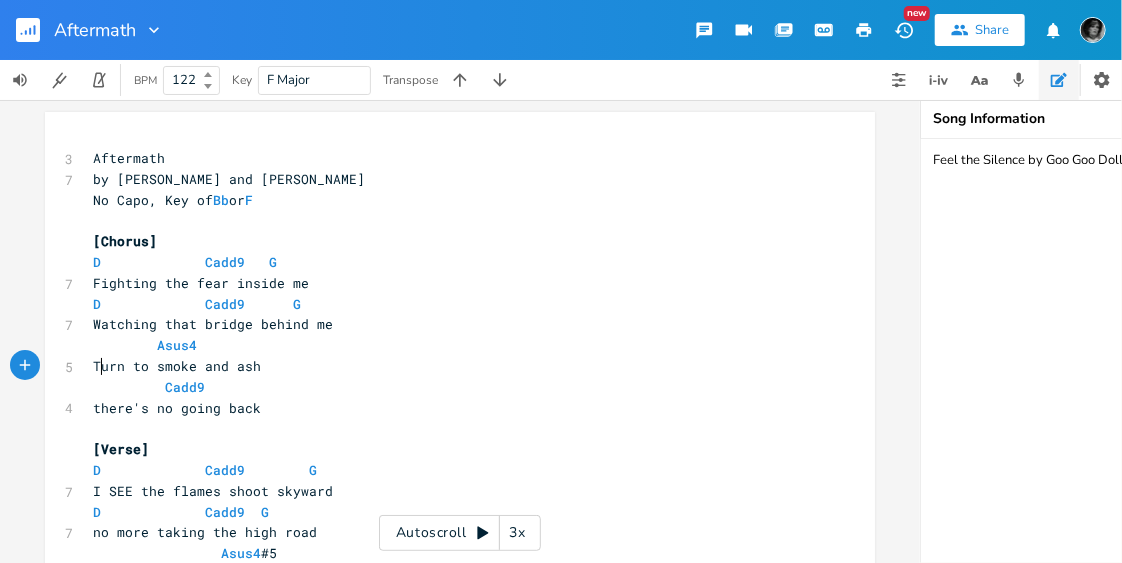 scroll, scrollTop: 0, scrollLeft: 8, axis: horizontal 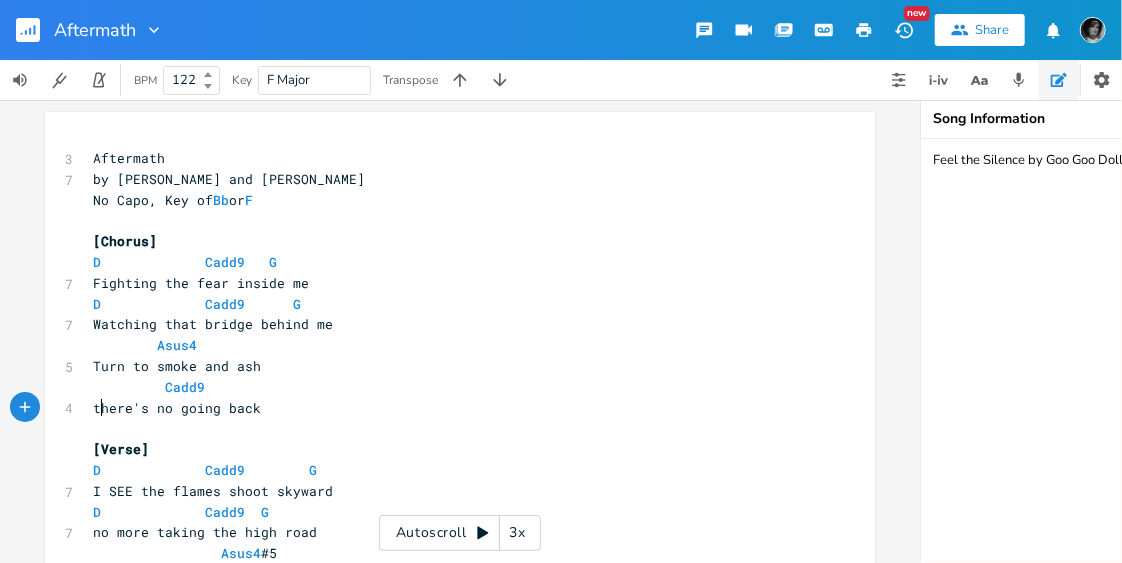 click on "there's no going back" at bounding box center (177, 408) 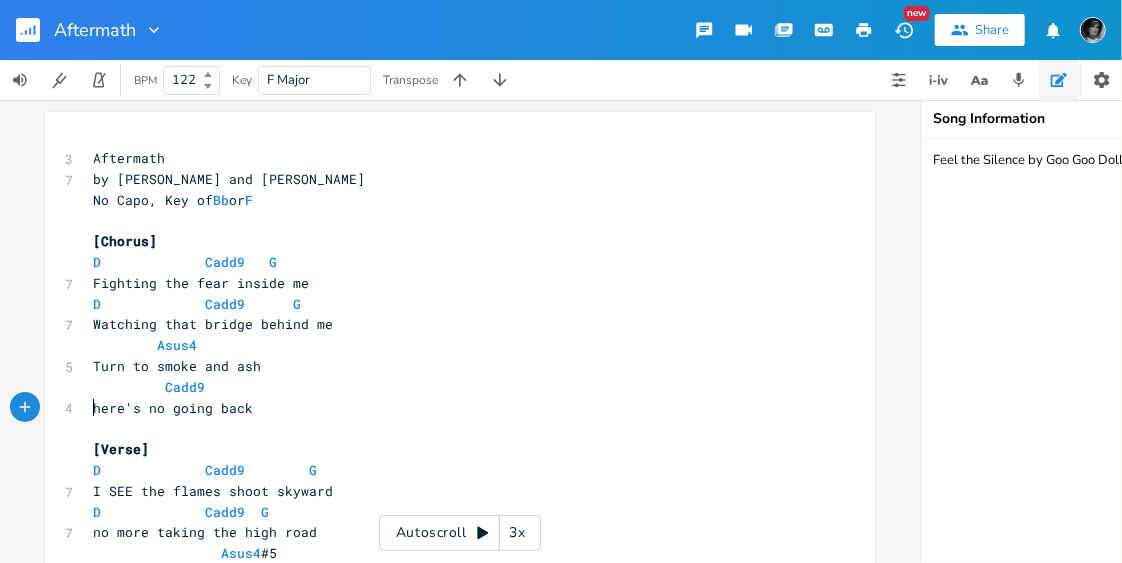 type on "T" 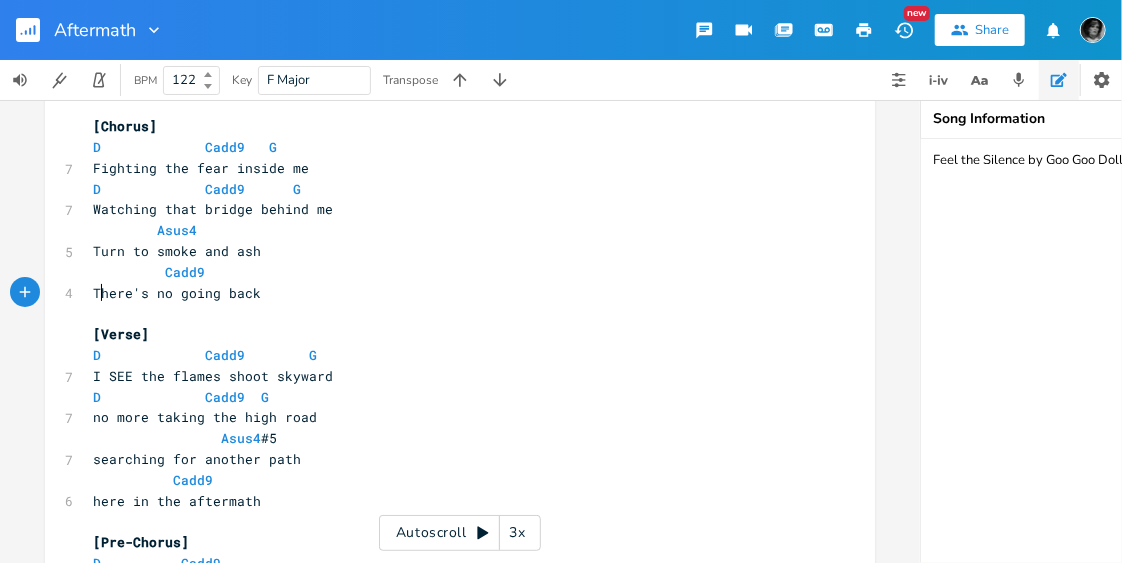 scroll, scrollTop: 151, scrollLeft: 0, axis: vertical 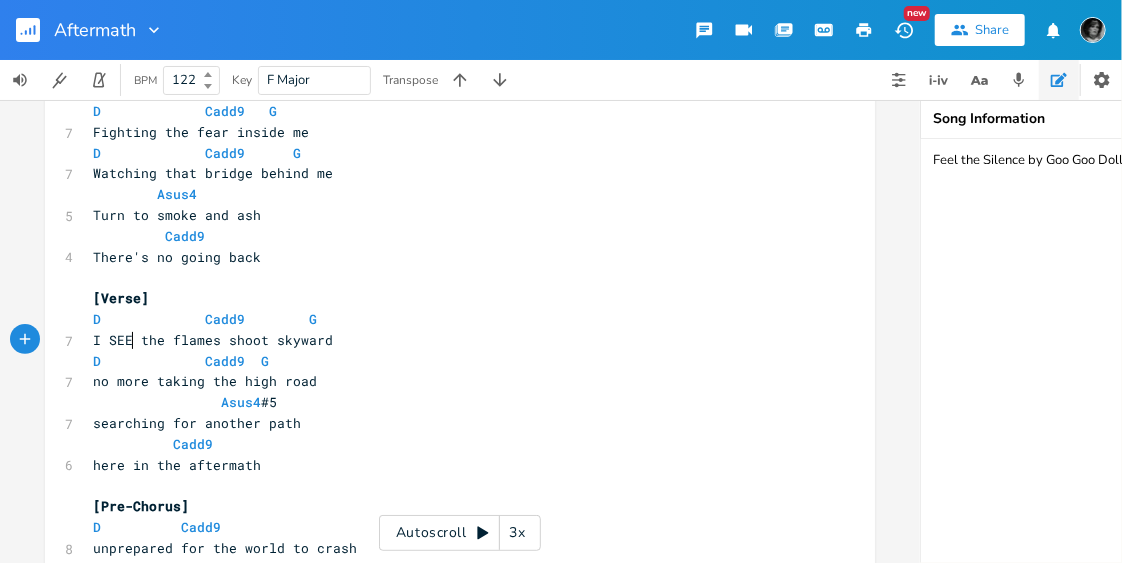 click on "I SEE the flames shoot skyward" at bounding box center [213, 340] 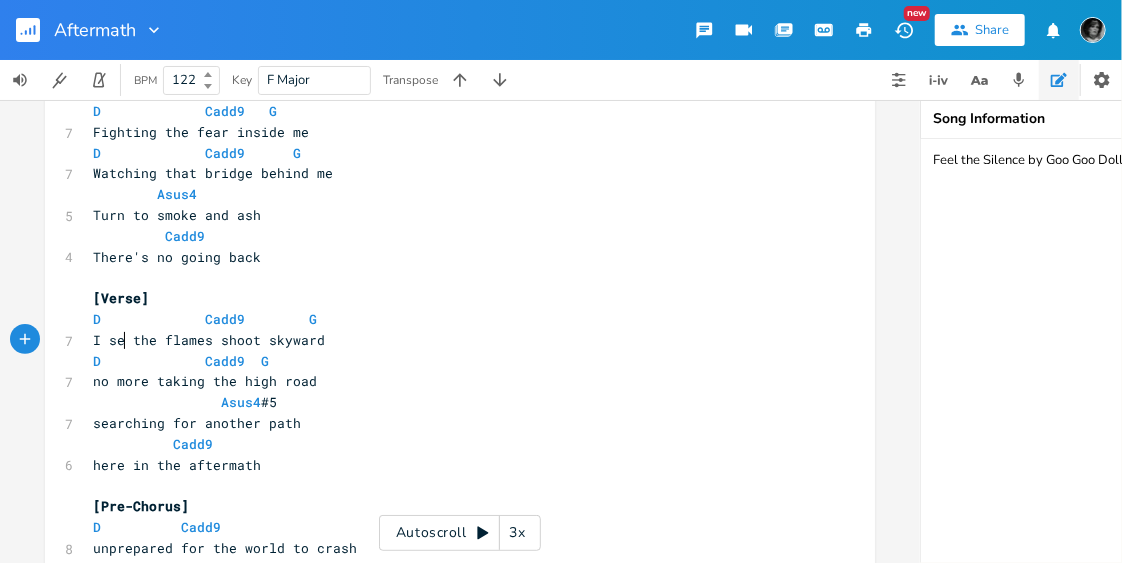 type on "see" 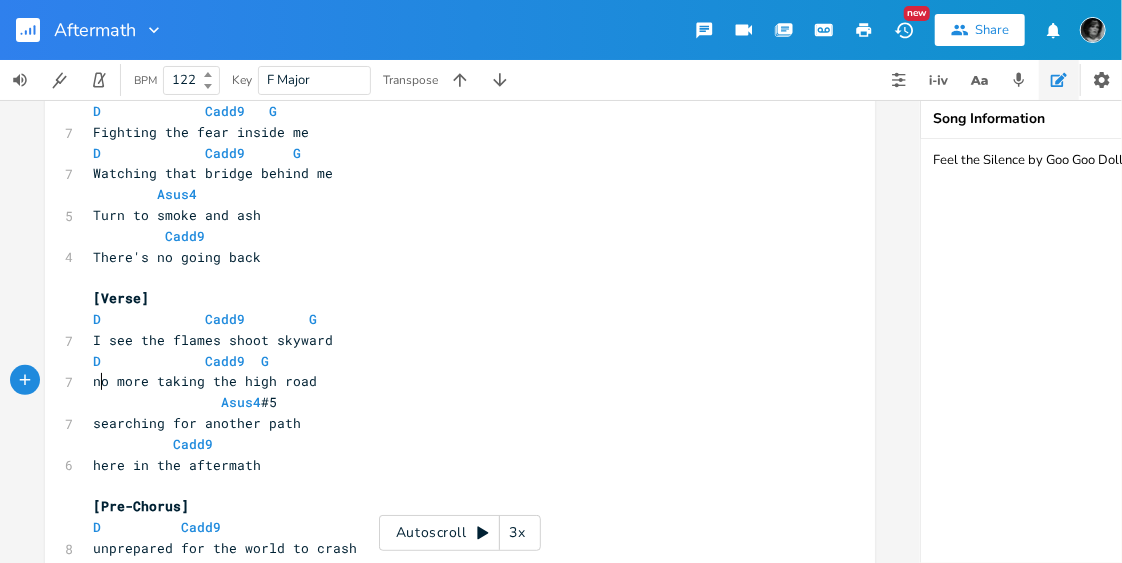 click on "no more taking the high road" at bounding box center (205, 381) 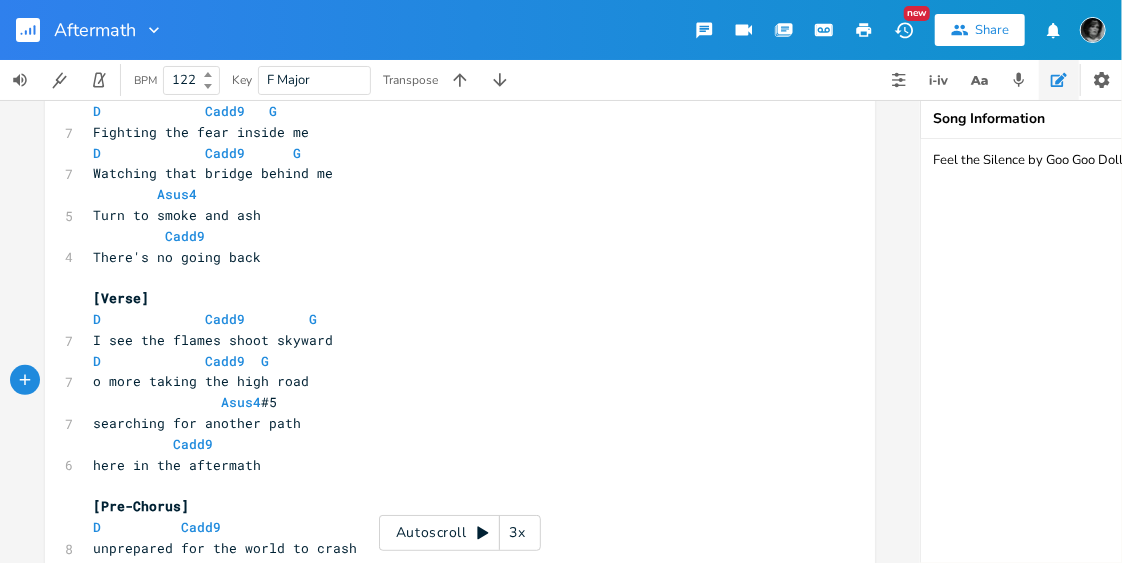 scroll, scrollTop: 0, scrollLeft: 3, axis: horizontal 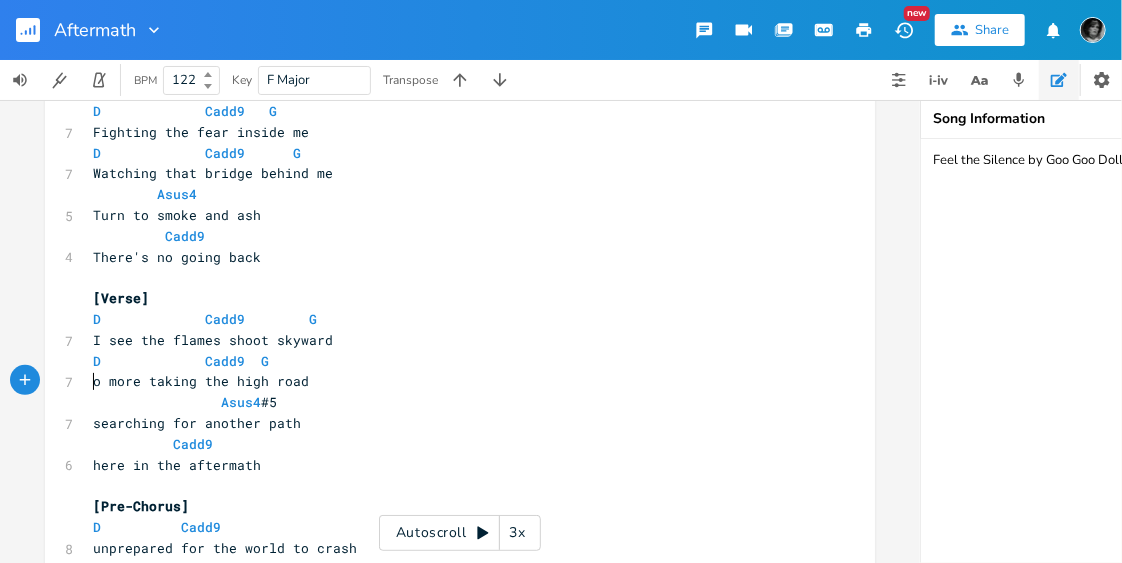 type on "N" 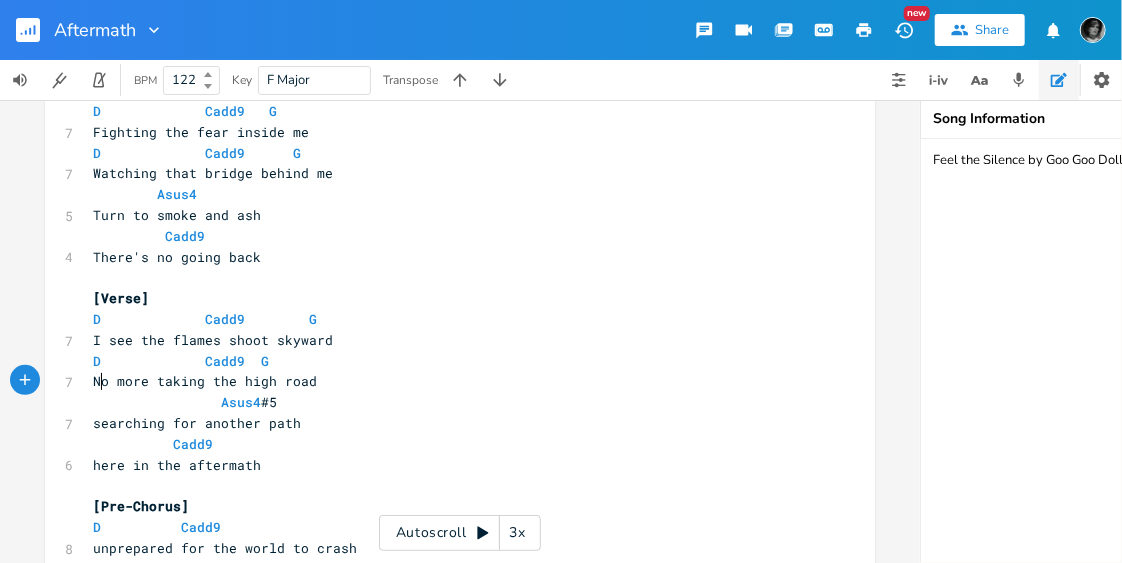 scroll, scrollTop: 0, scrollLeft: 8, axis: horizontal 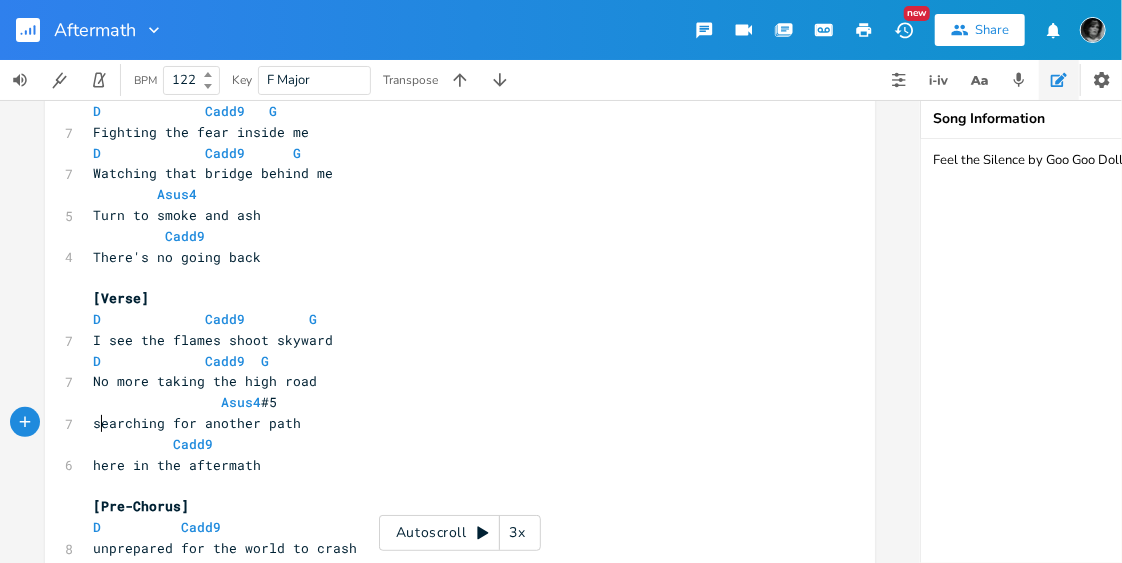 click on "searching for another path" at bounding box center (197, 423) 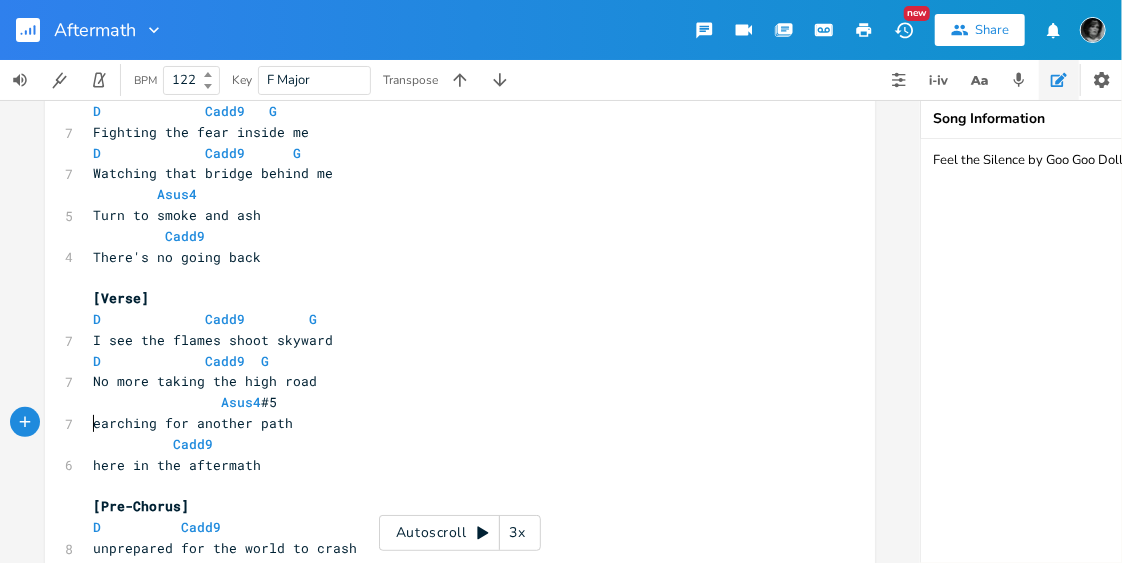 type on "S" 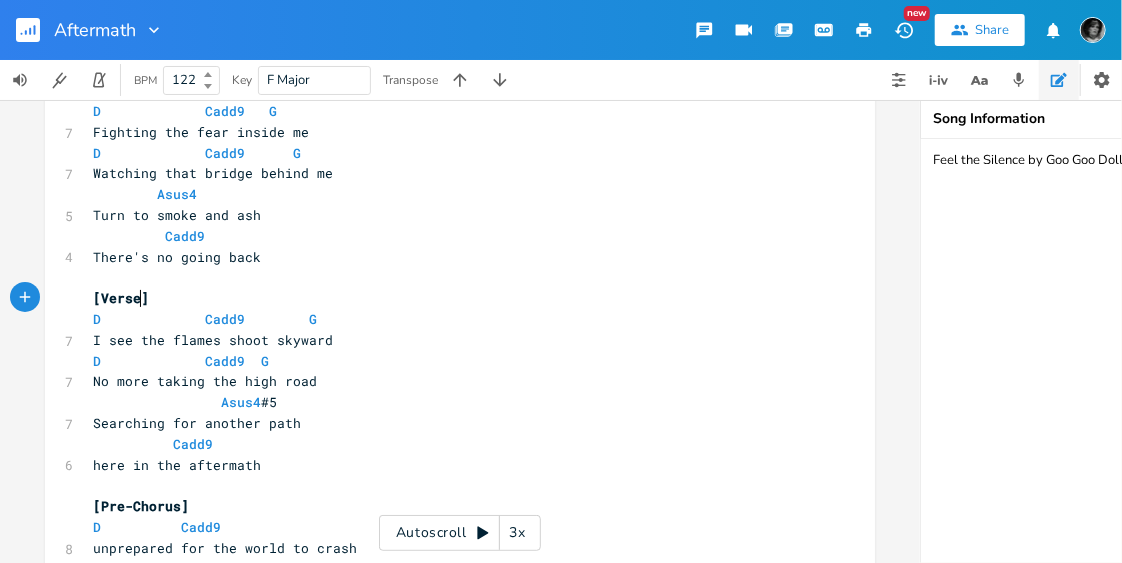 click on "[Verse]" at bounding box center (121, 298) 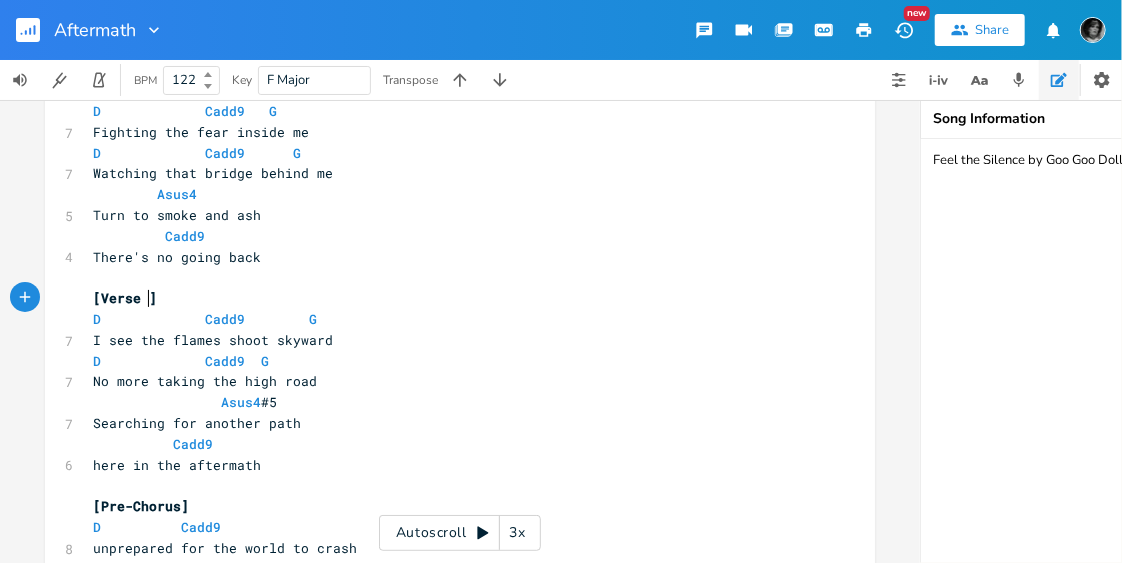 scroll, scrollTop: 0, scrollLeft: 2, axis: horizontal 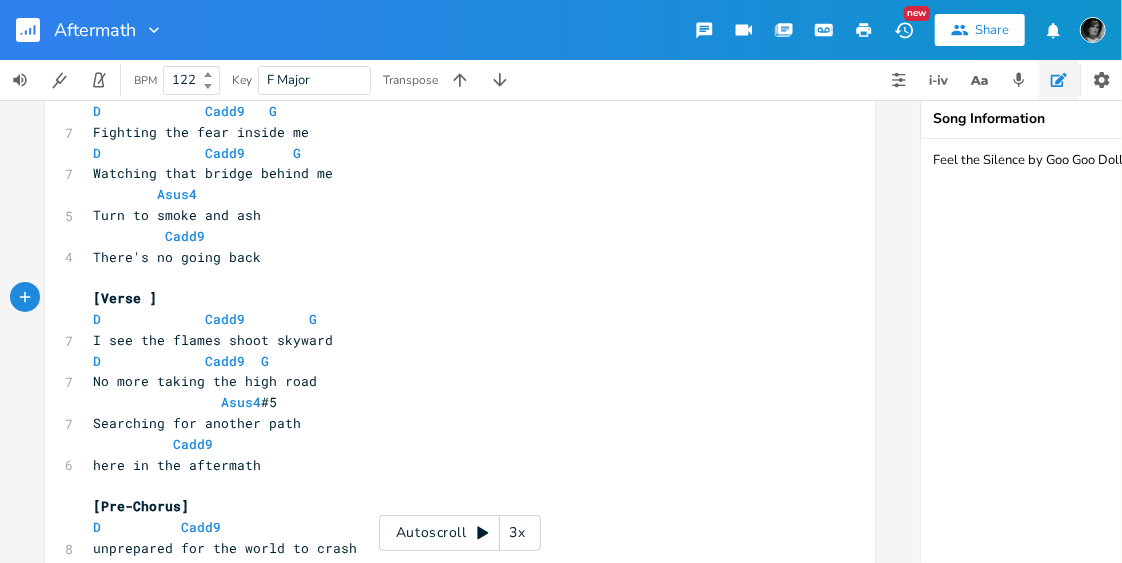 type on "1" 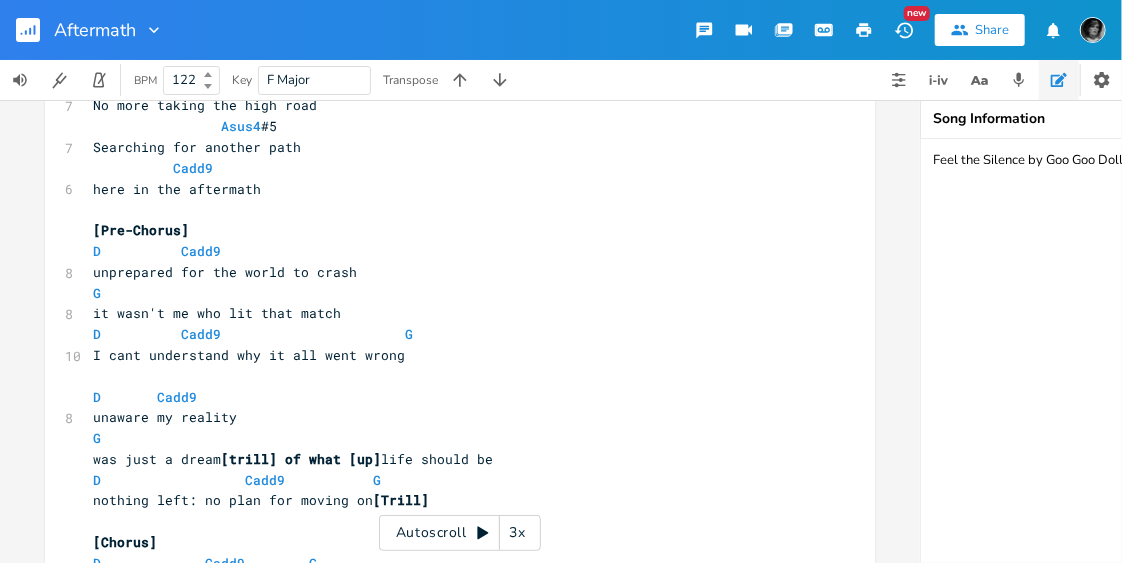 scroll, scrollTop: 347, scrollLeft: 0, axis: vertical 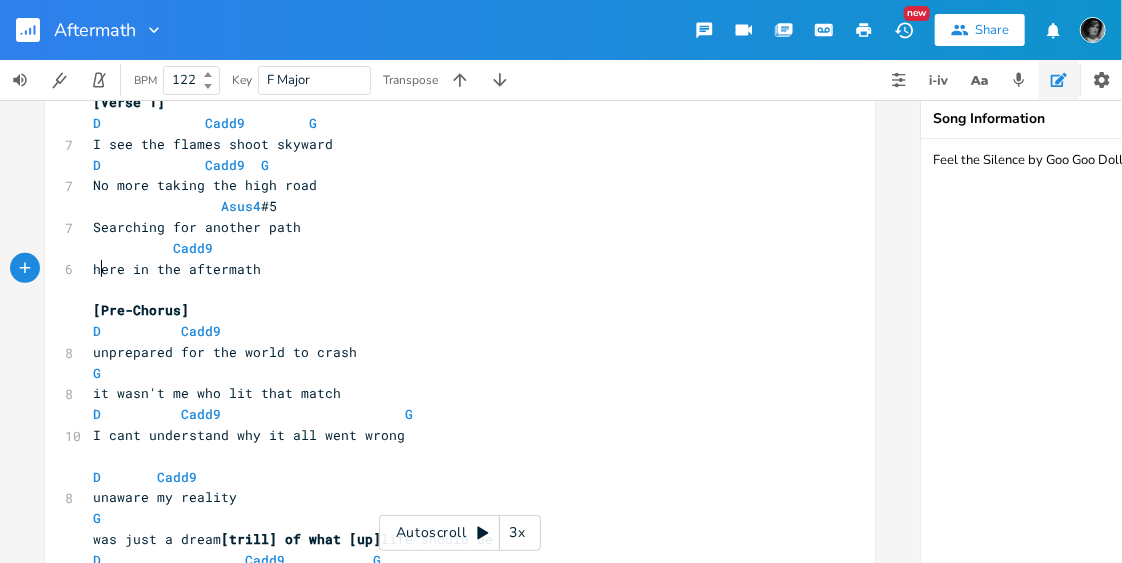 click on "here in the aftermath" at bounding box center [177, 269] 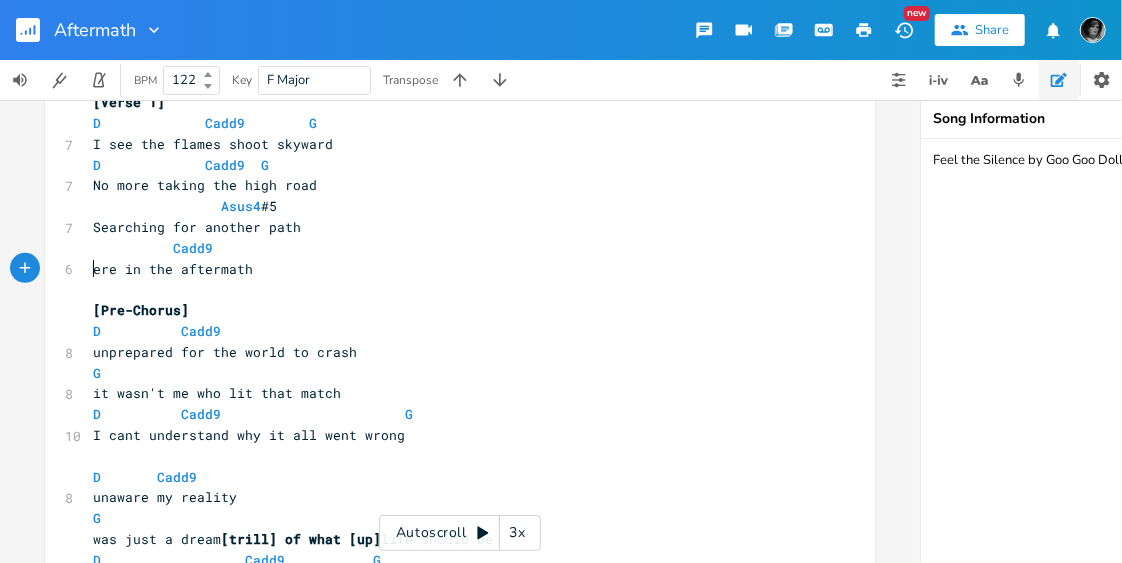 type on "H" 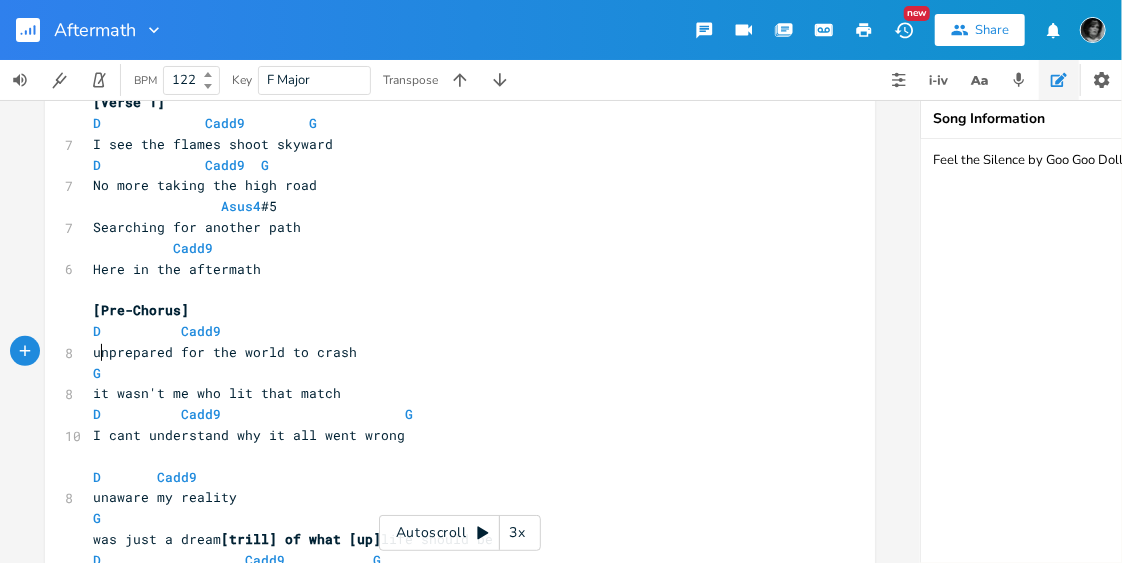 click on "unprepared for the world to crash" at bounding box center [225, 352] 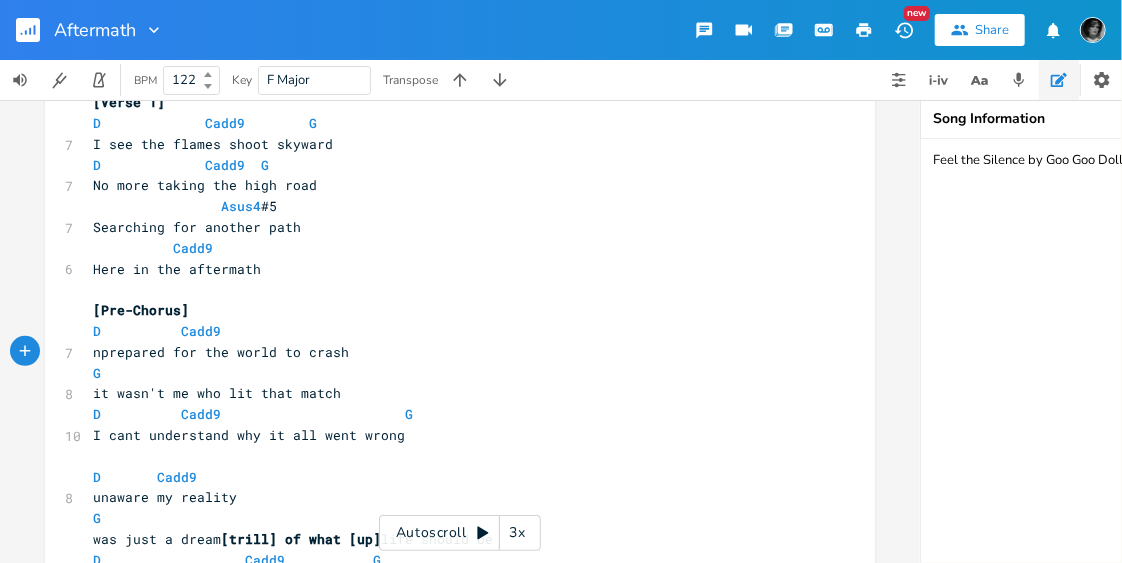 type on "U" 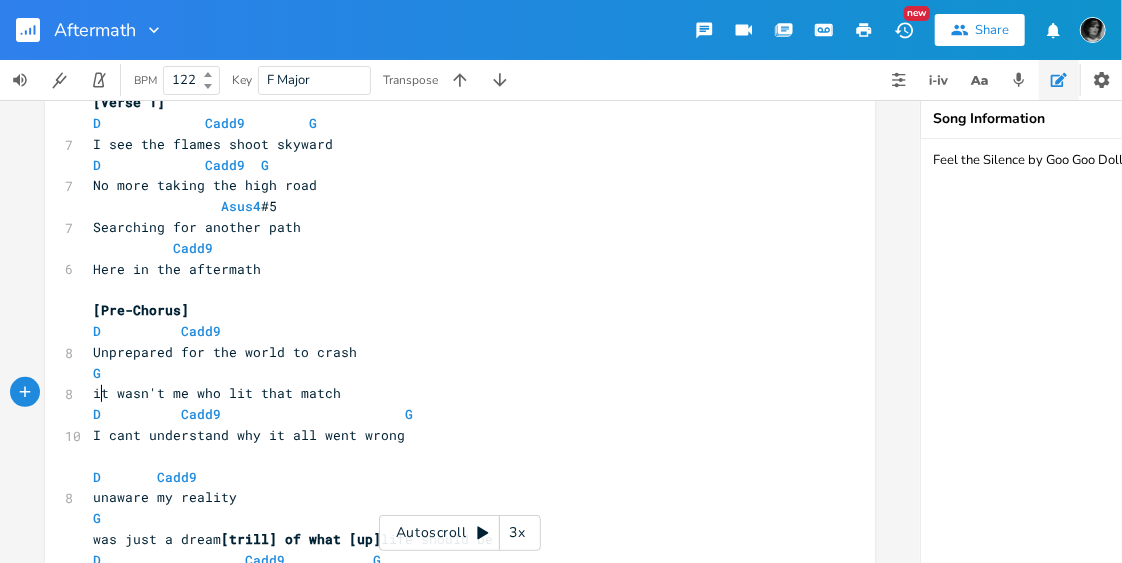 click on "it wasn't me who lit that match" at bounding box center (217, 393) 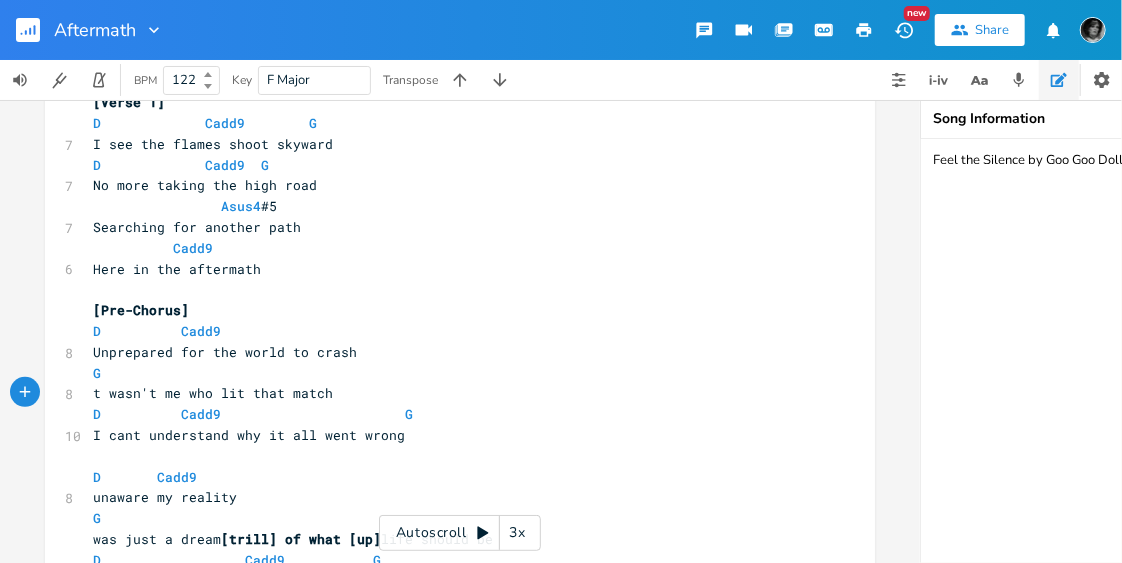 type on "I" 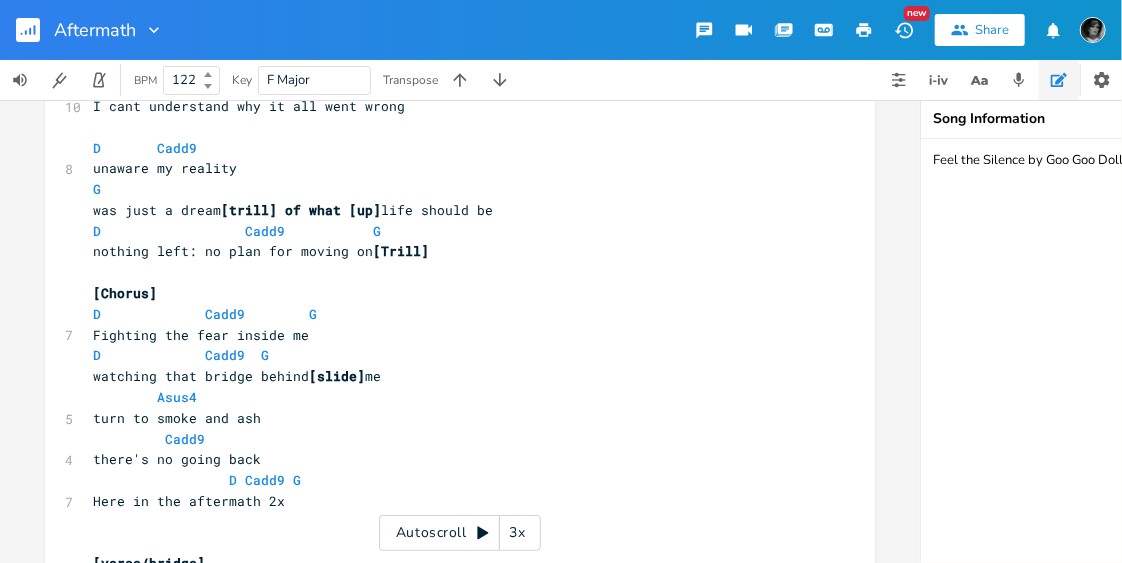 scroll, scrollTop: 685, scrollLeft: 0, axis: vertical 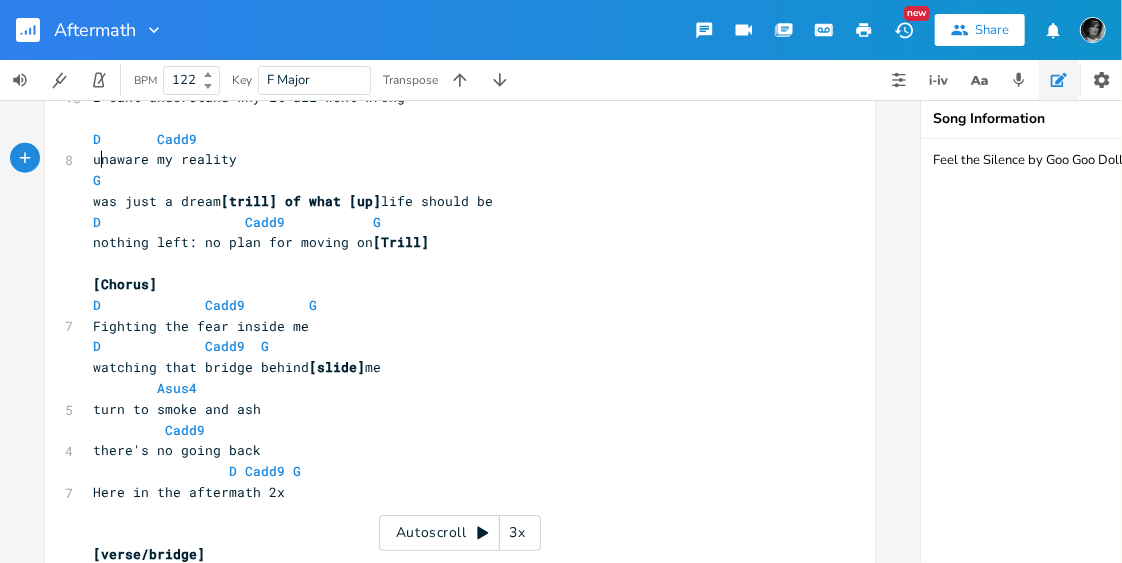 click on "unaware my reality" at bounding box center (165, 159) 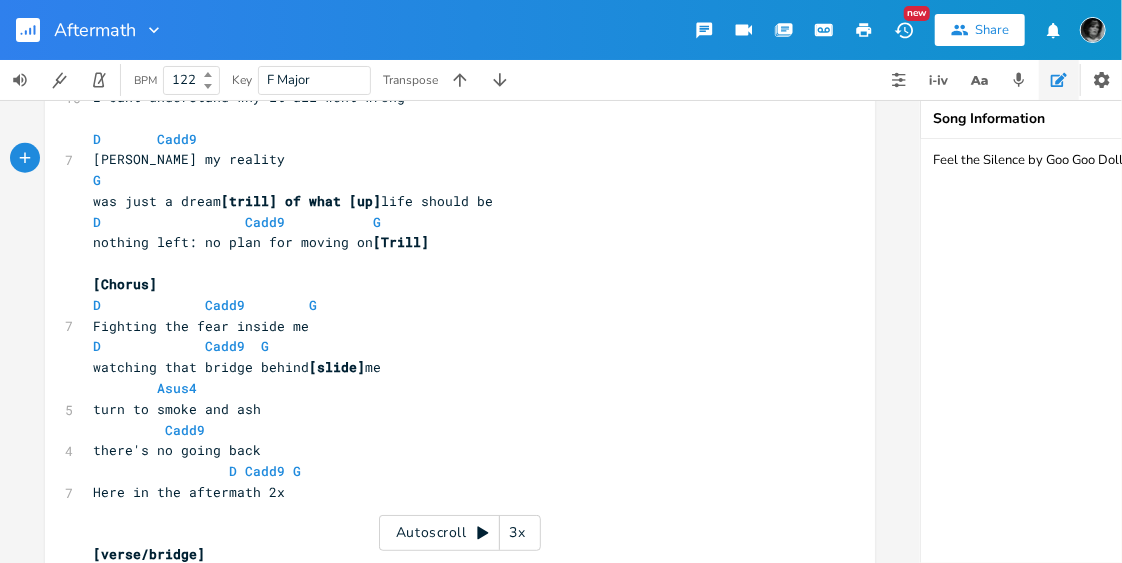 type on "U" 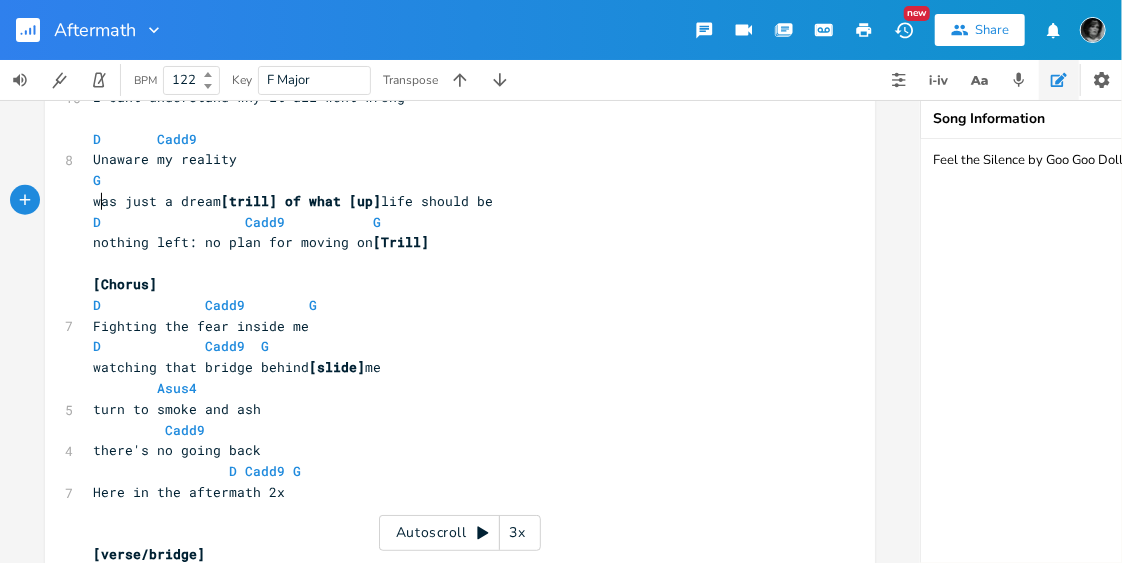 click on "was just a dream  [trill] of what [up]  life should be" at bounding box center [293, 201] 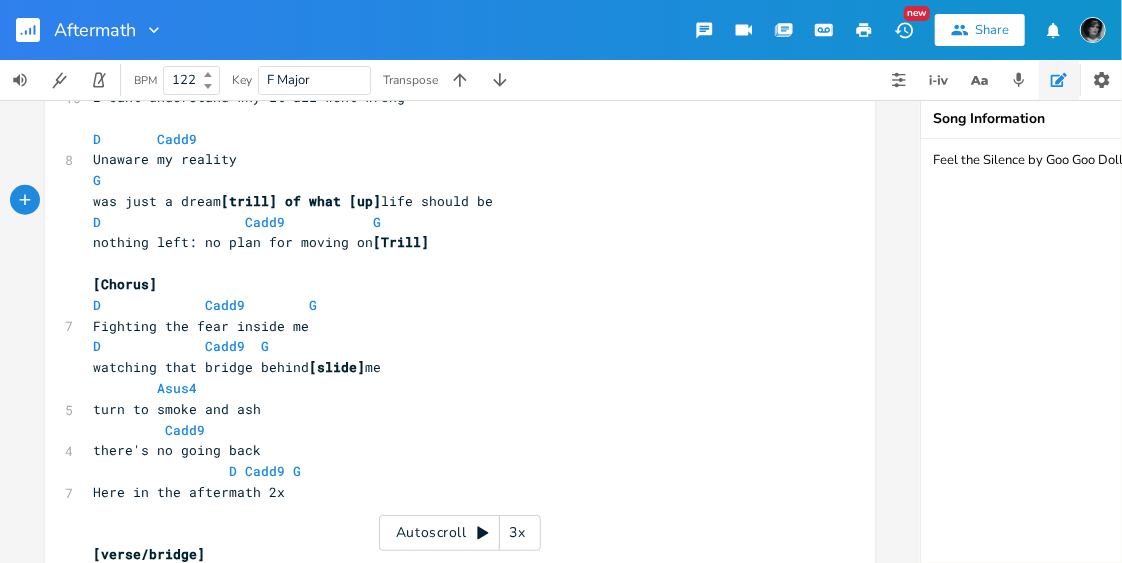 type on "=" 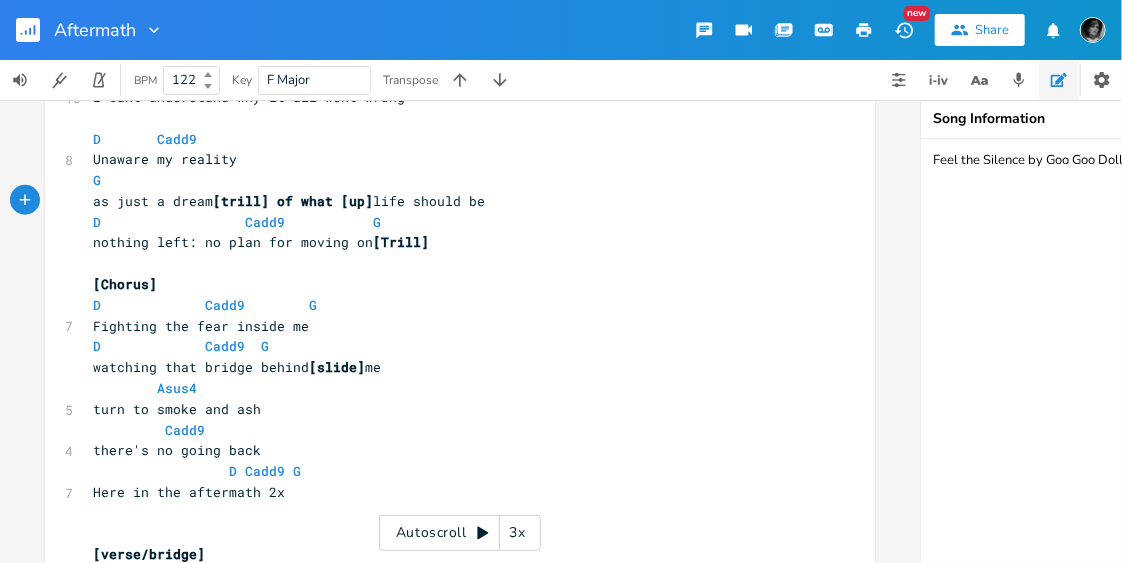 type on "W" 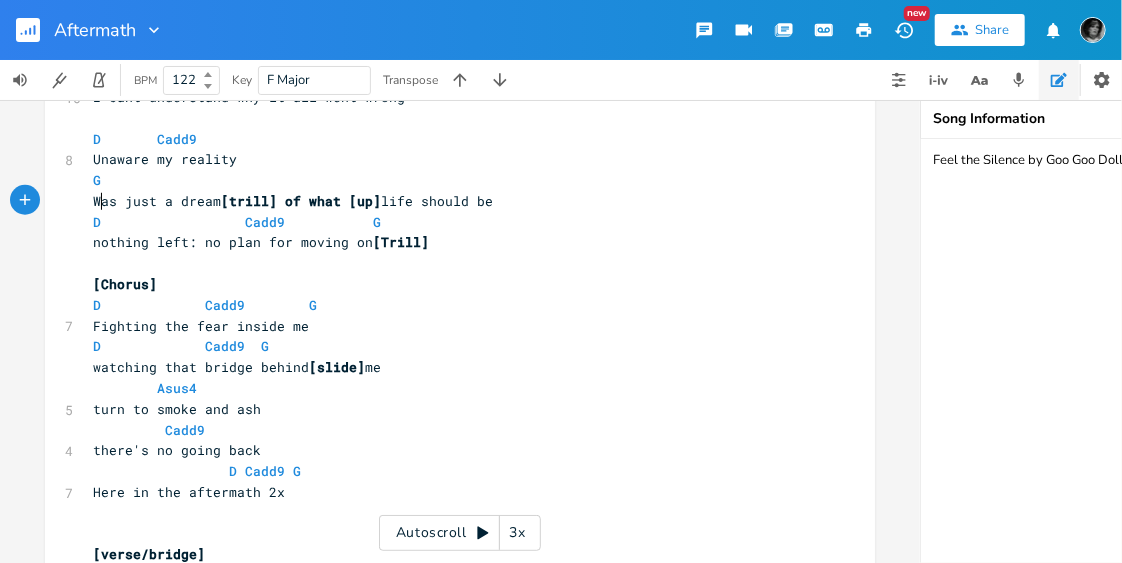 click on "Was just a dream  [trill] of what [up]  life should be" at bounding box center [293, 201] 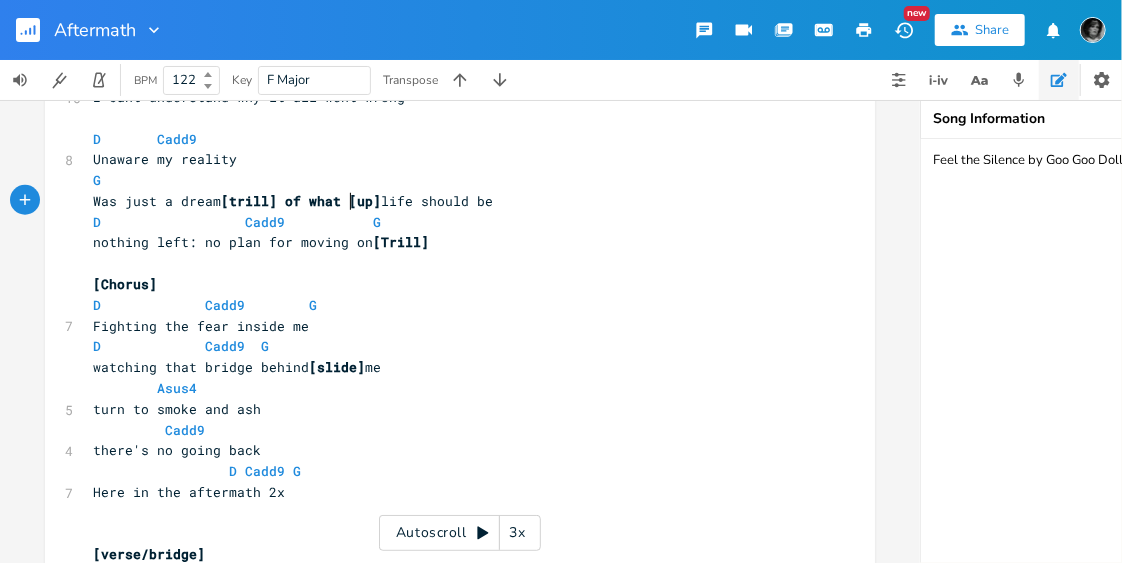 click on "[trill] of what [up]" at bounding box center [301, 201] 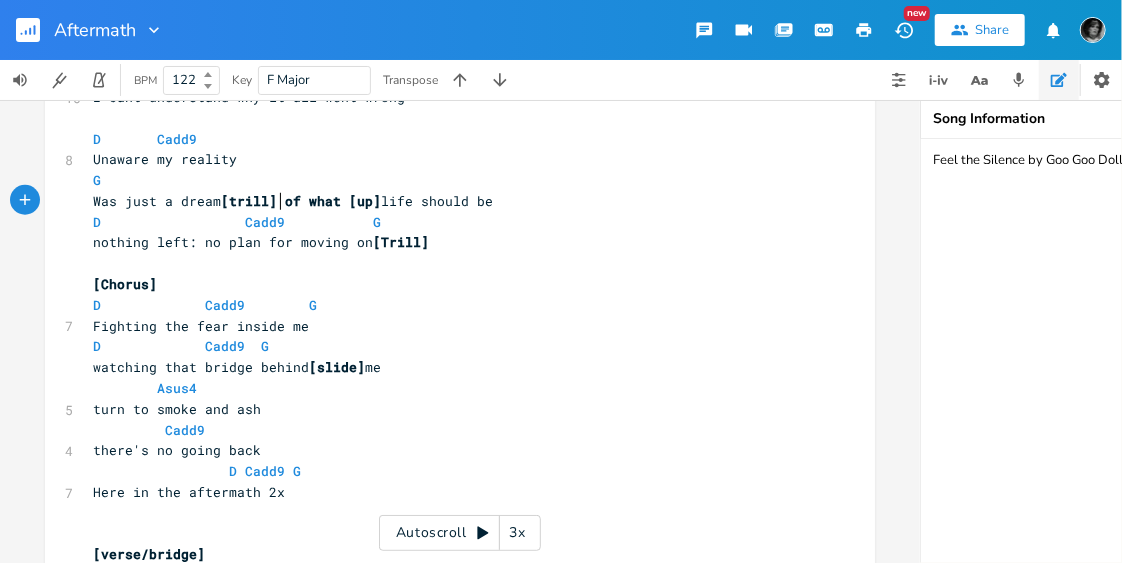 click on "[trill] of what [up]" at bounding box center (301, 201) 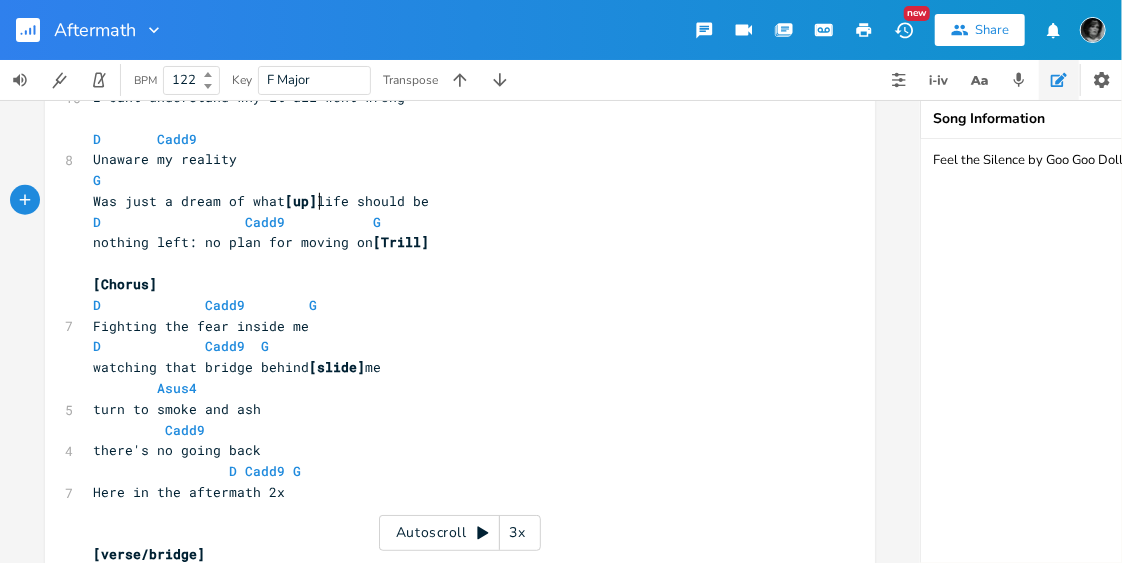 click on "Was just a dream of what  [up]  life should be" at bounding box center [261, 201] 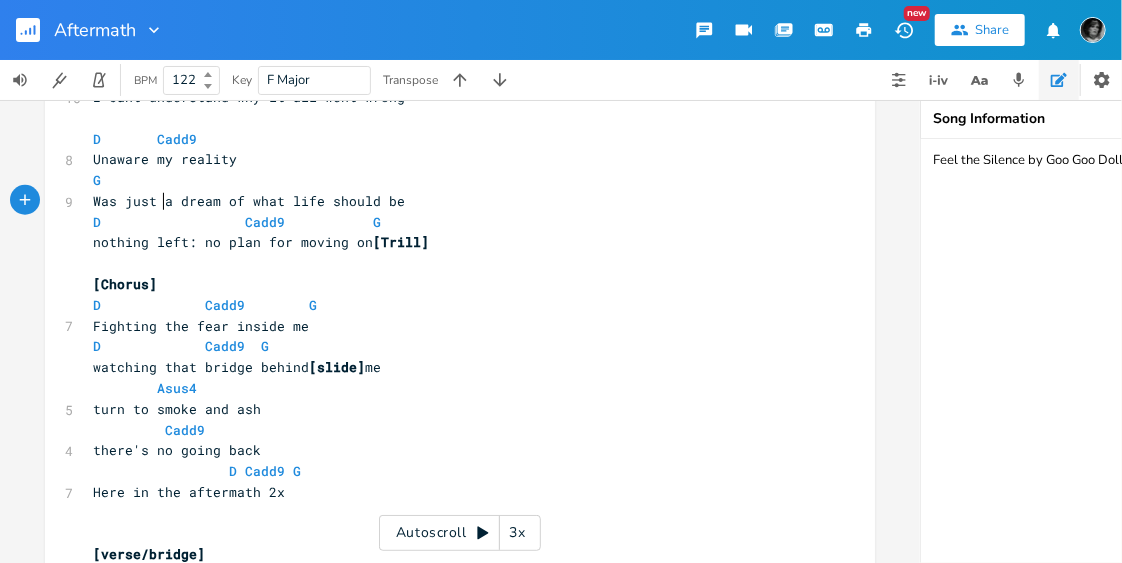 click on "Was just a dream of what life should be" at bounding box center [249, 201] 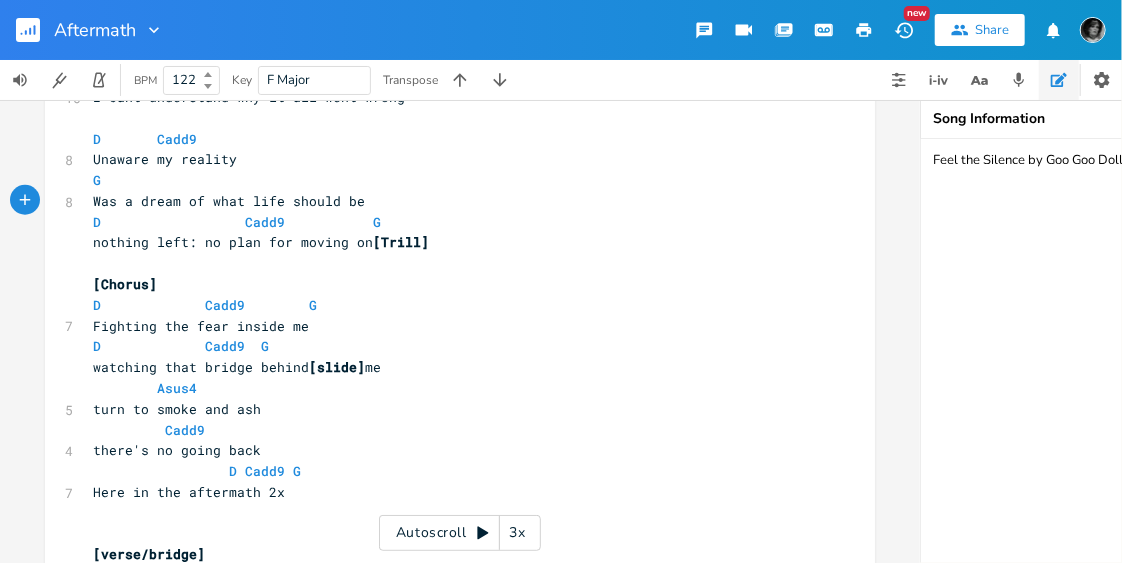 click on "nothing left: no plan for moving on  [Trill]" at bounding box center (450, 242) 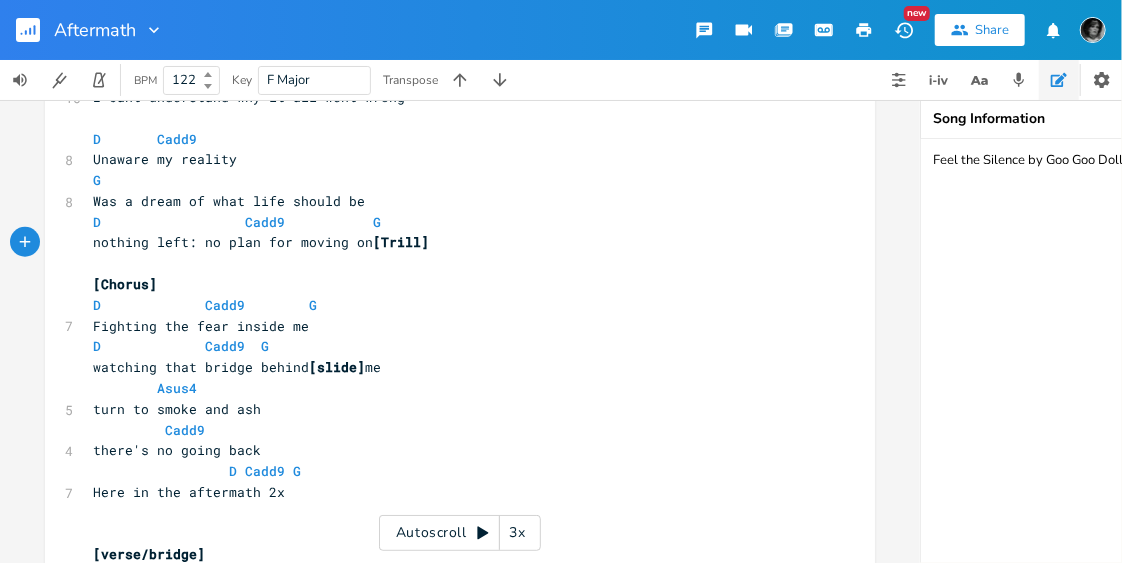 click on "nothing left: no plan for moving on  [Trill]" at bounding box center [450, 242] 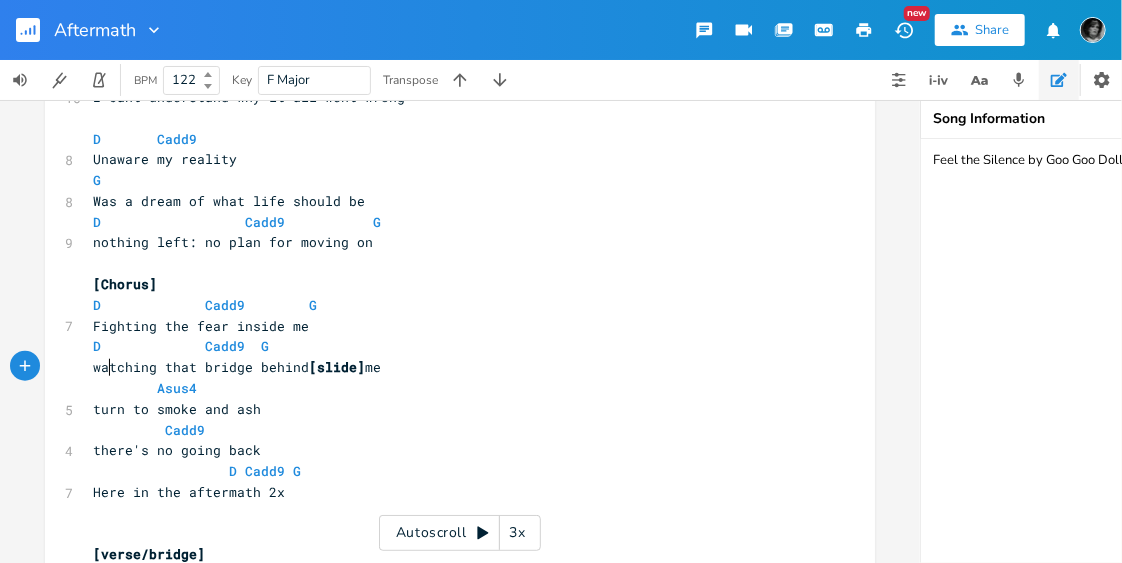 click on "watching that bridge behind  [slide]  me" at bounding box center [237, 367] 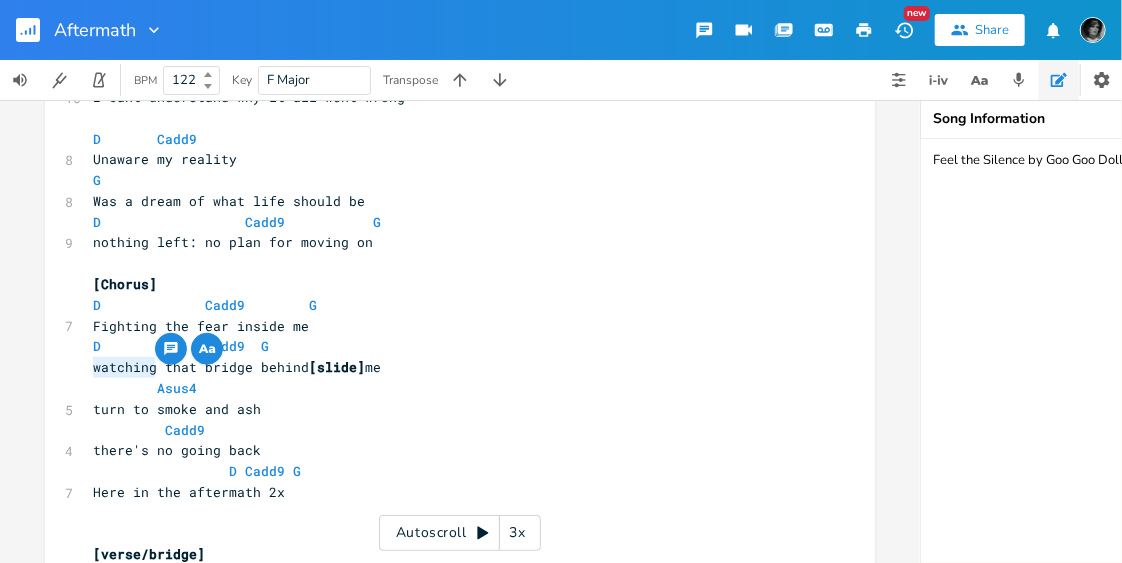 type on "watching" 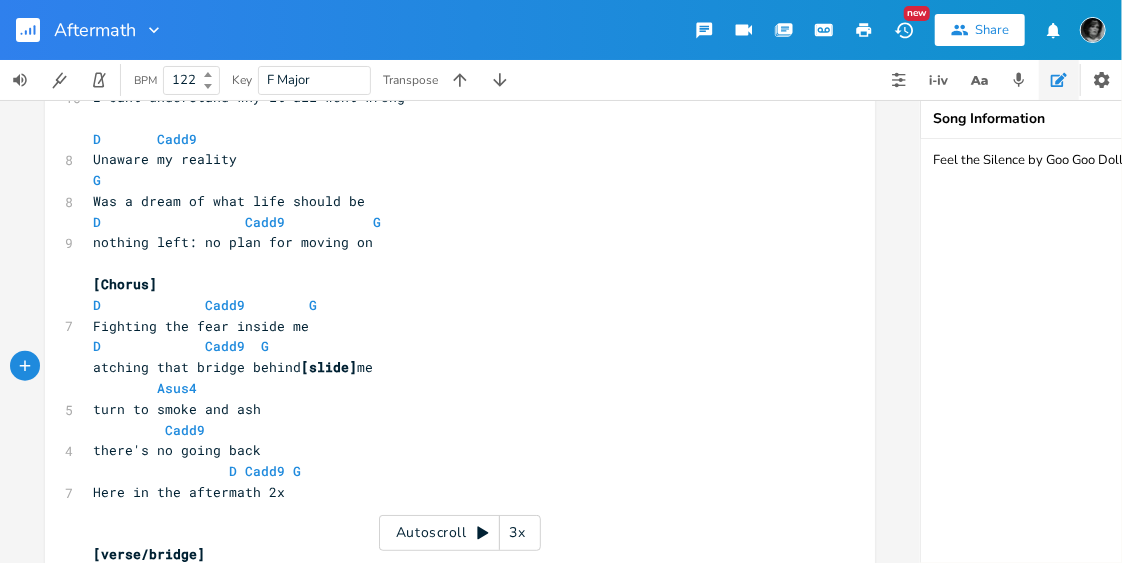 type on "W" 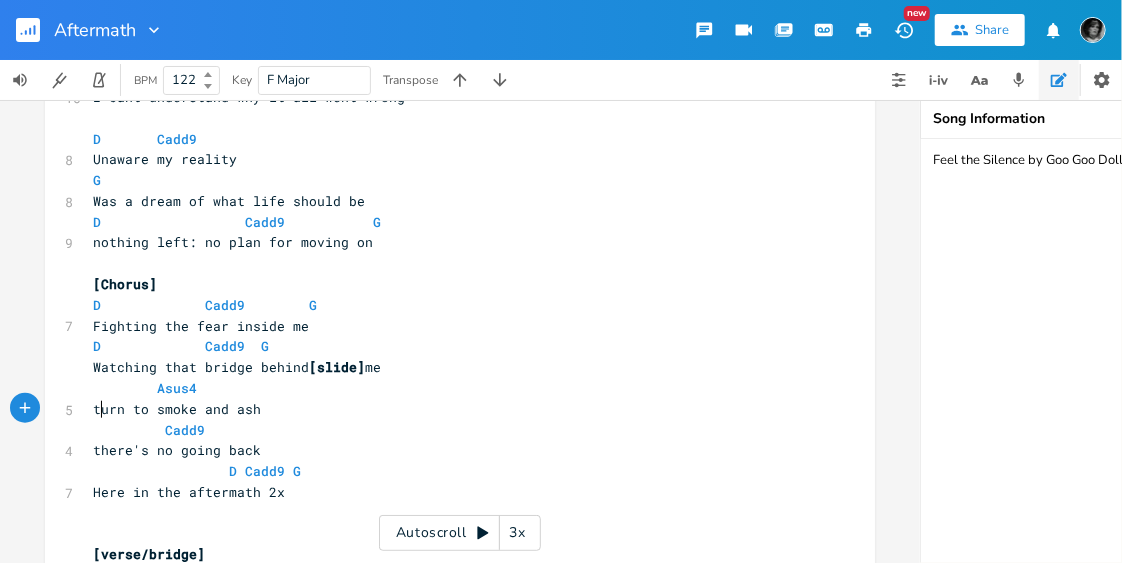 click on "turn to smoke and ash" at bounding box center (177, 409) 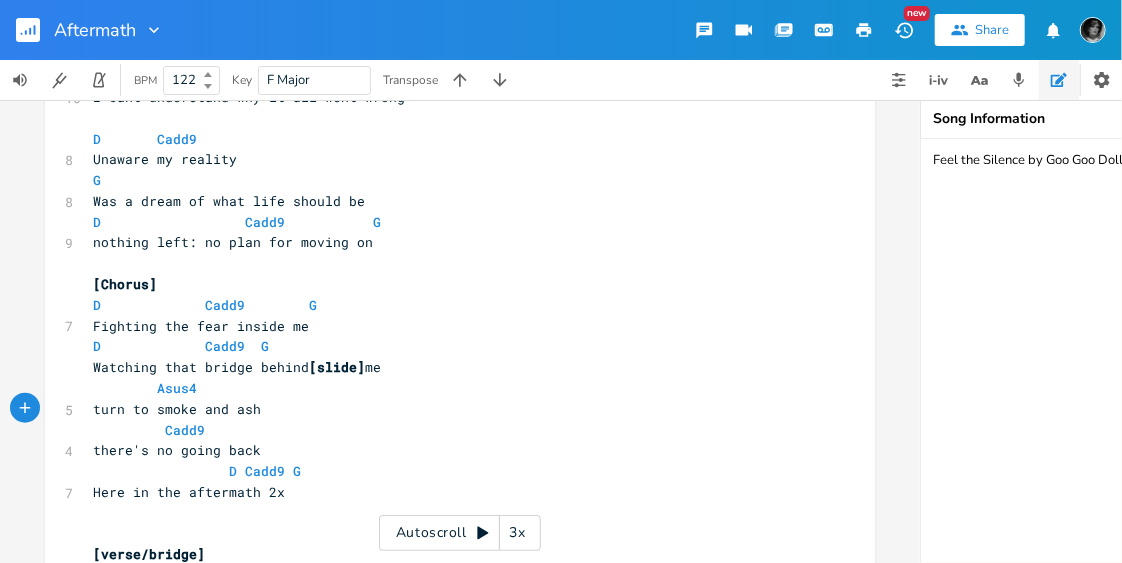 type on "=" 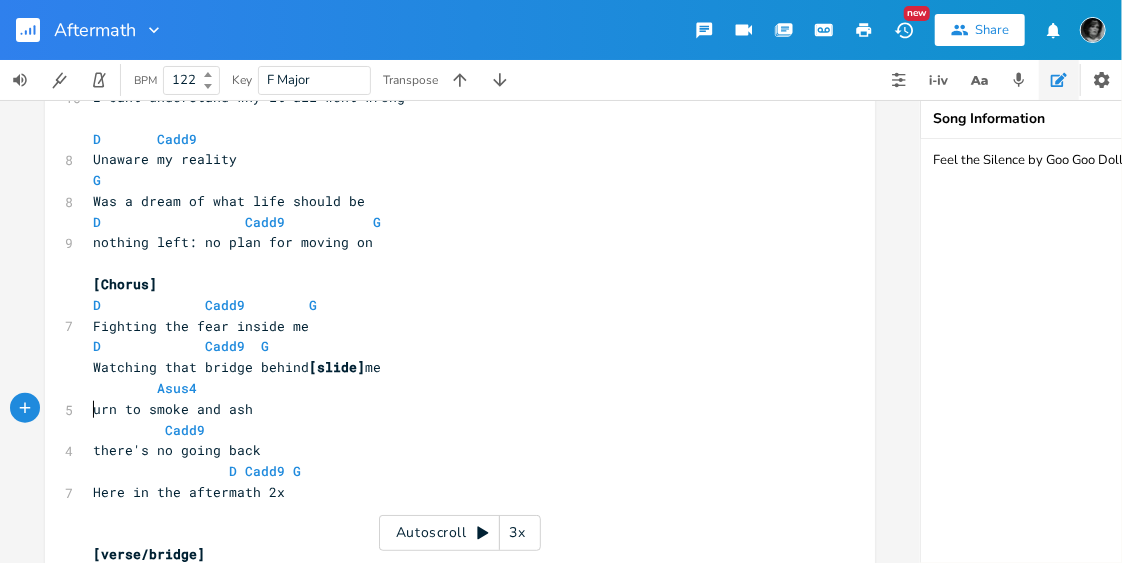 type on "T" 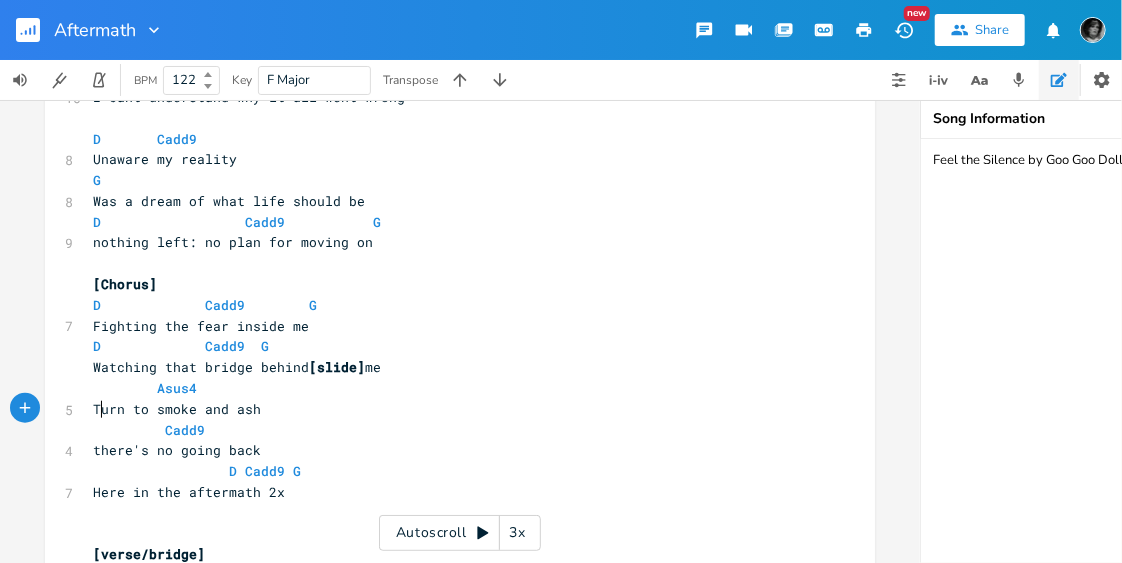 click on "there's no going back" at bounding box center [177, 450] 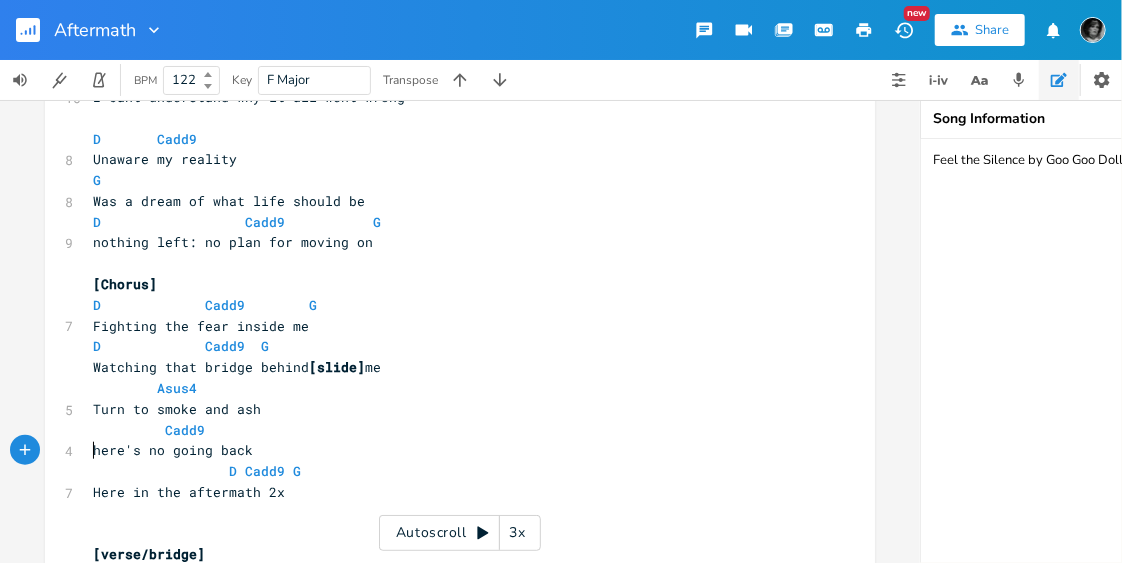 type on "T" 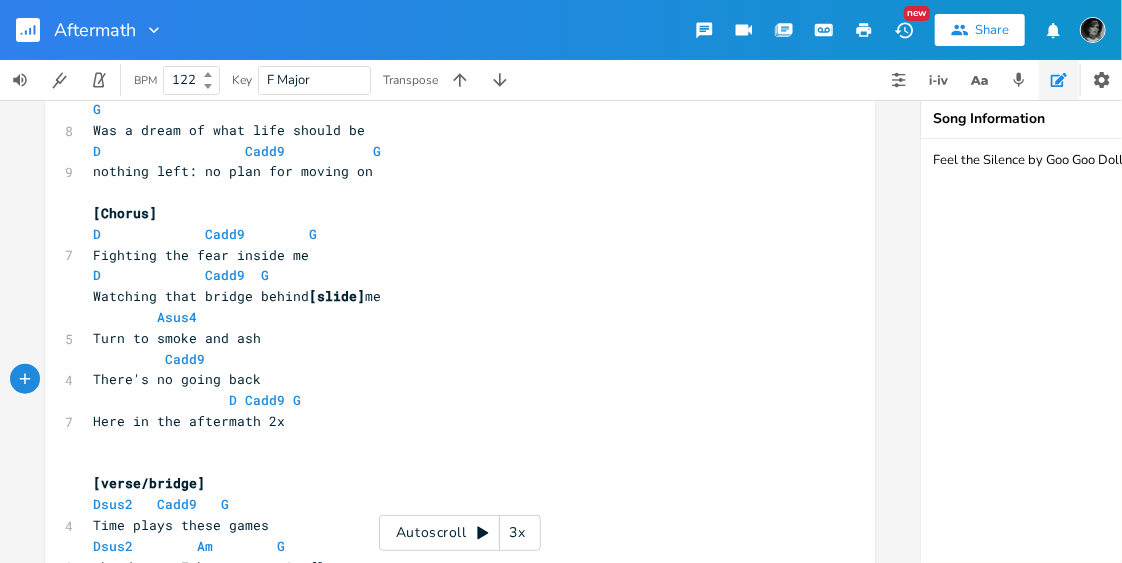 scroll, scrollTop: 765, scrollLeft: 0, axis: vertical 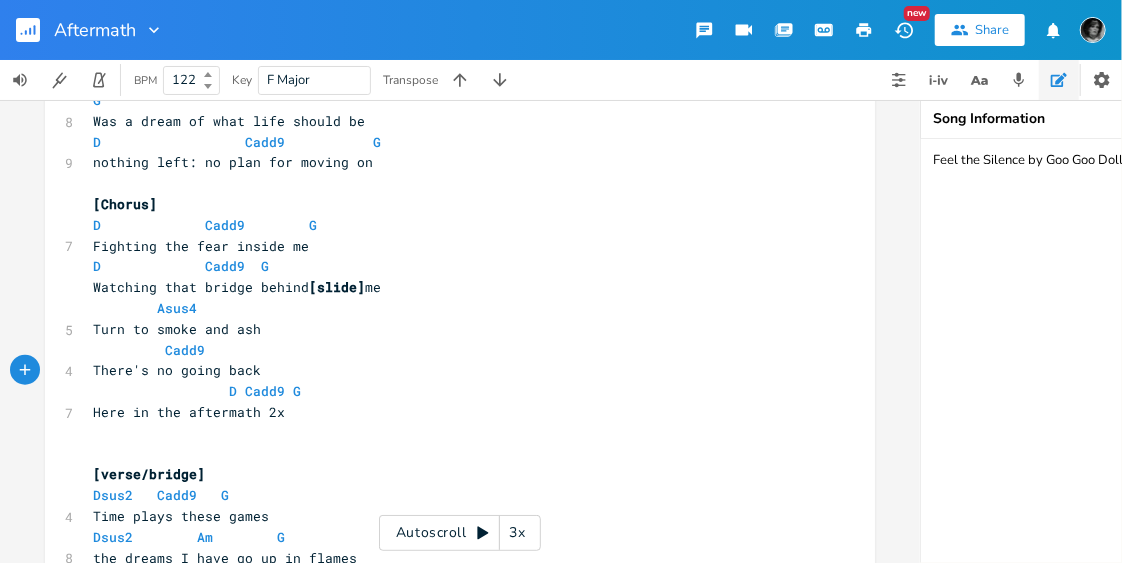 click on "[Chorus]" at bounding box center [125, 204] 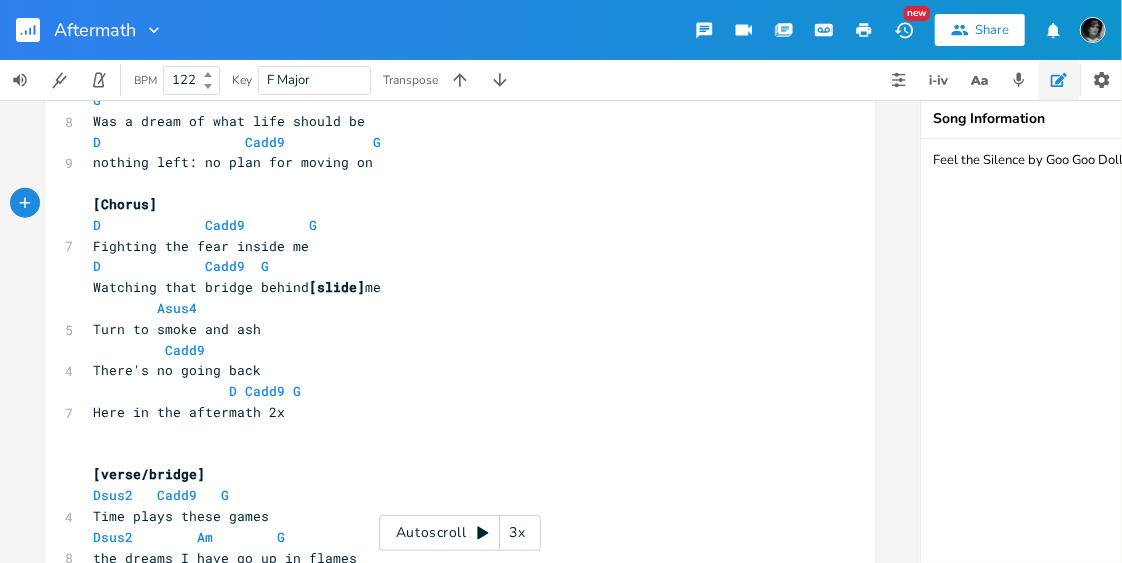 scroll, scrollTop: 0, scrollLeft: 2, axis: horizontal 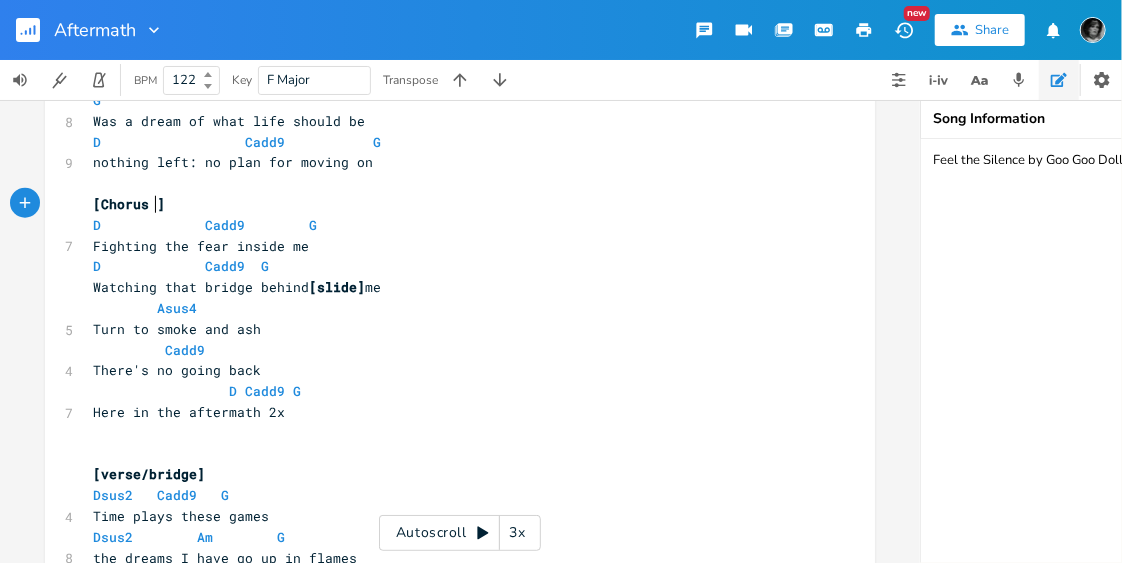 type on "2" 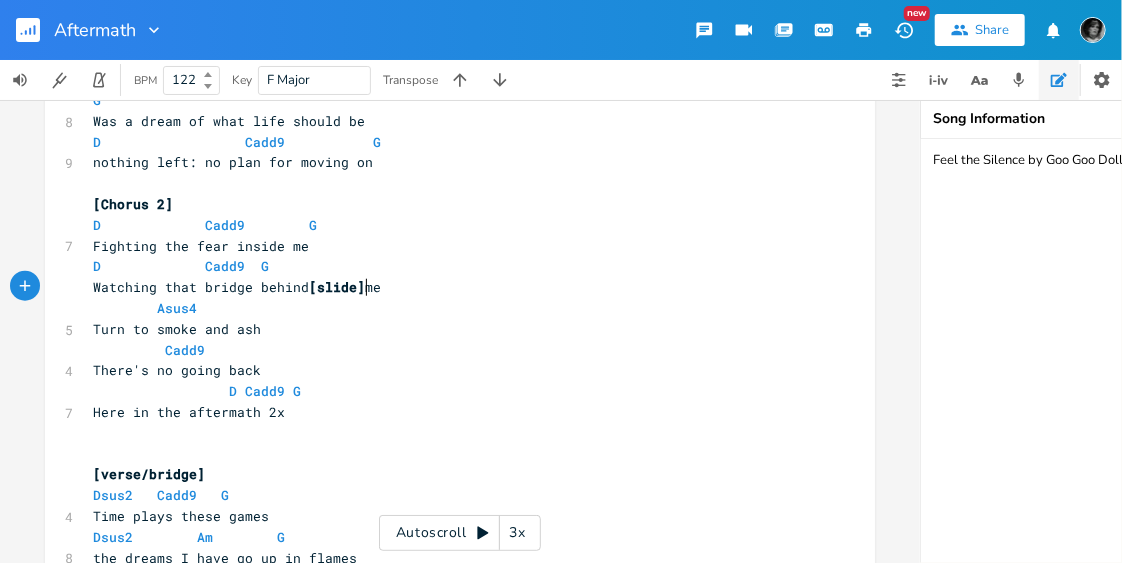 click on "Watching that bridge behind  [slide]  me" at bounding box center [237, 287] 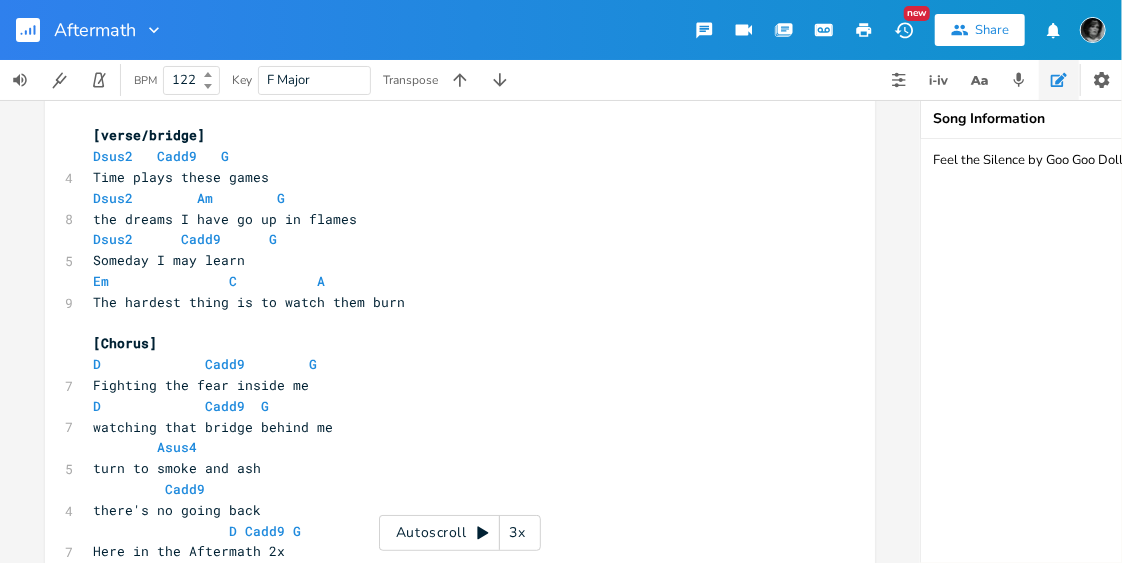 scroll, scrollTop: 1104, scrollLeft: 0, axis: vertical 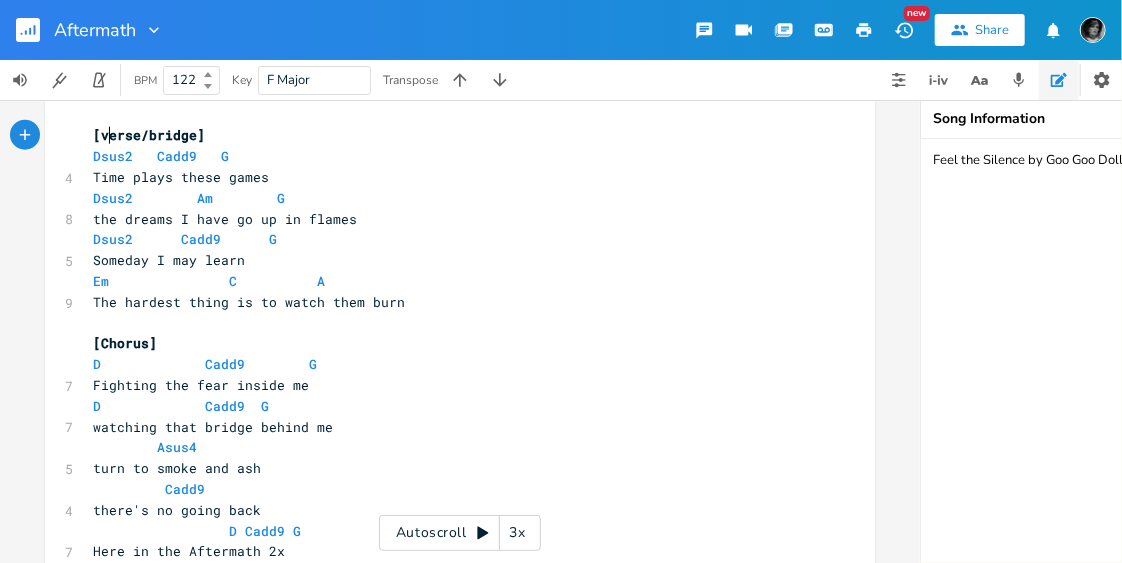 click on "[verse/bridge]" at bounding box center [149, 135] 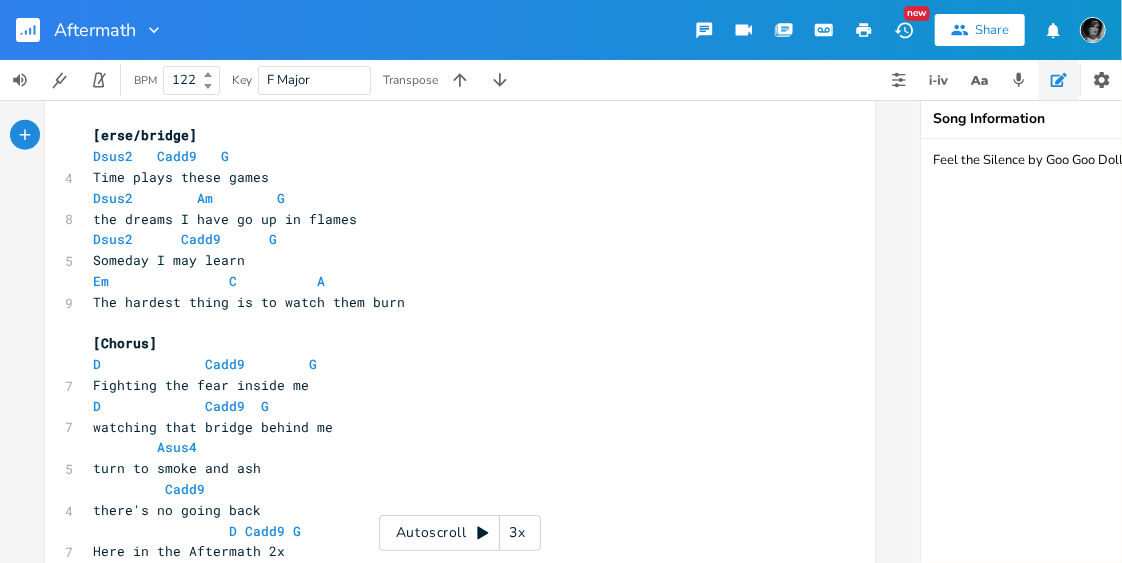 type on "V" 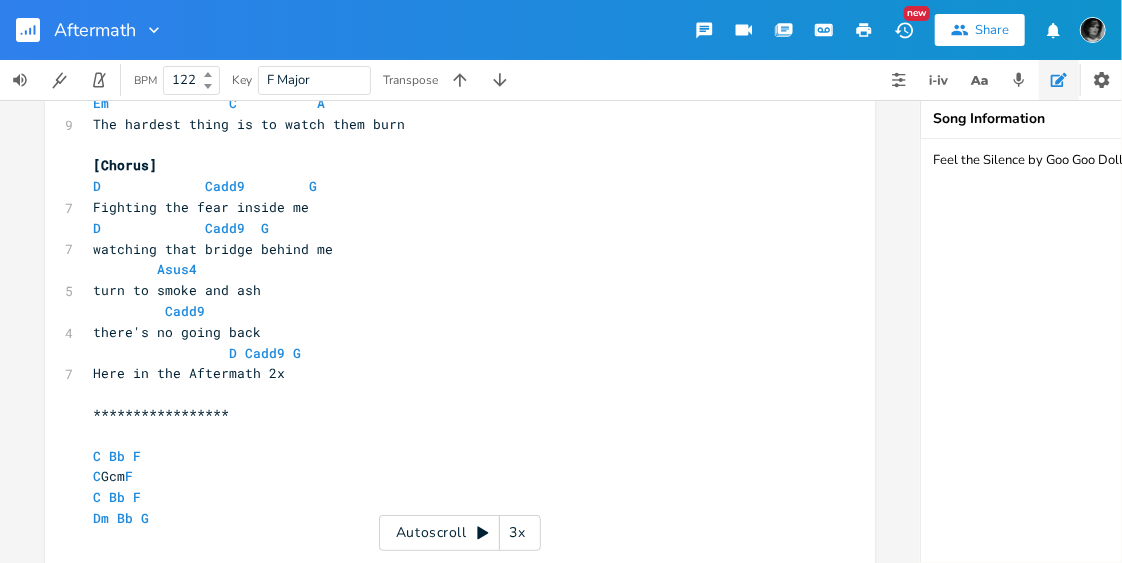 scroll, scrollTop: 1291, scrollLeft: 0, axis: vertical 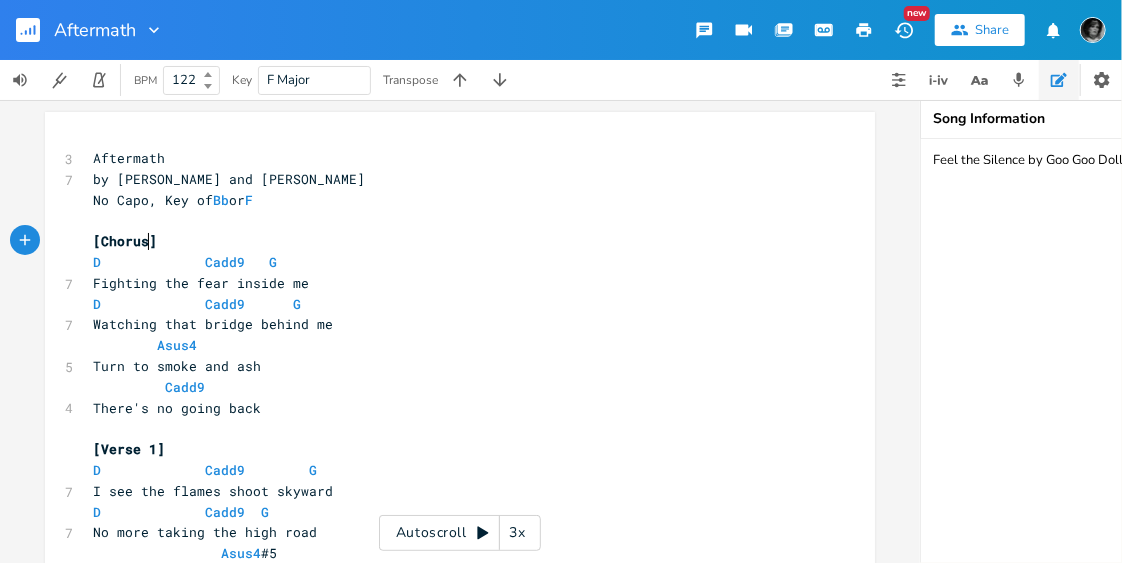 click on "[Chorus]" at bounding box center [125, 241] 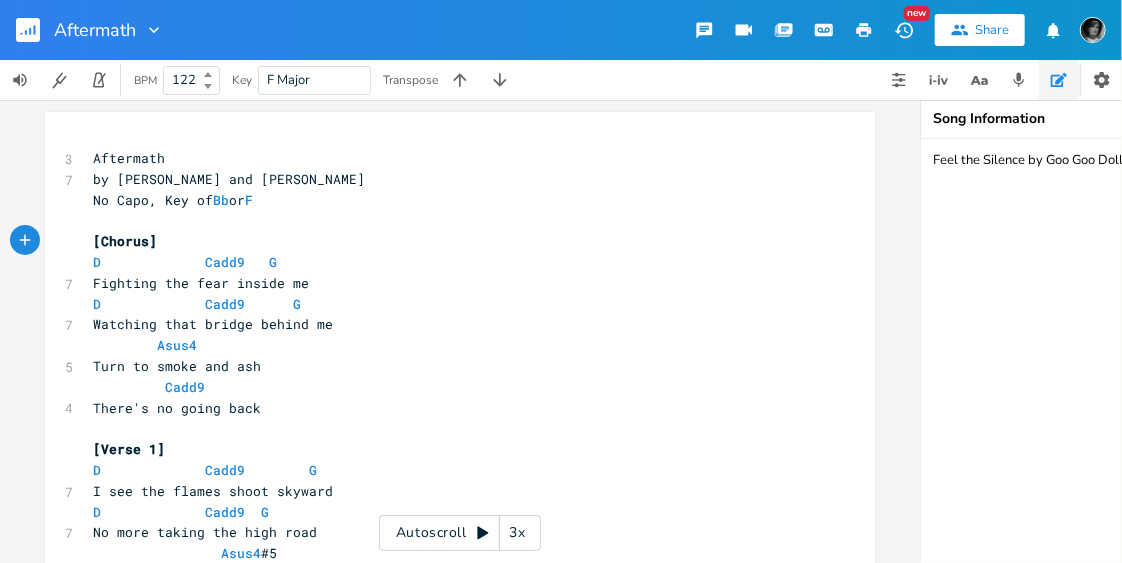 scroll, scrollTop: 0, scrollLeft: 10, axis: horizontal 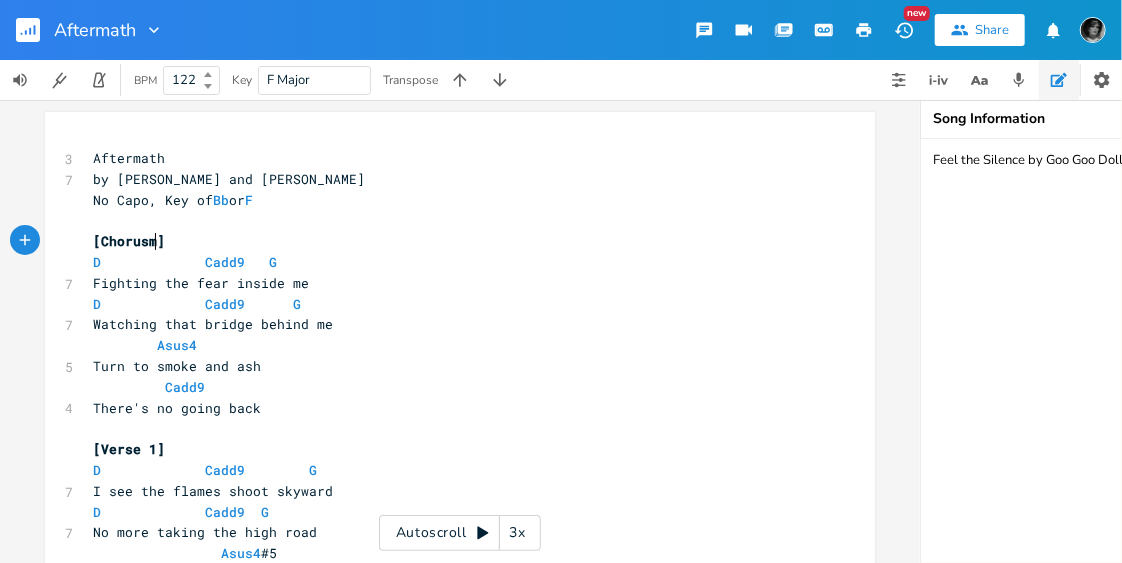 type on "m1" 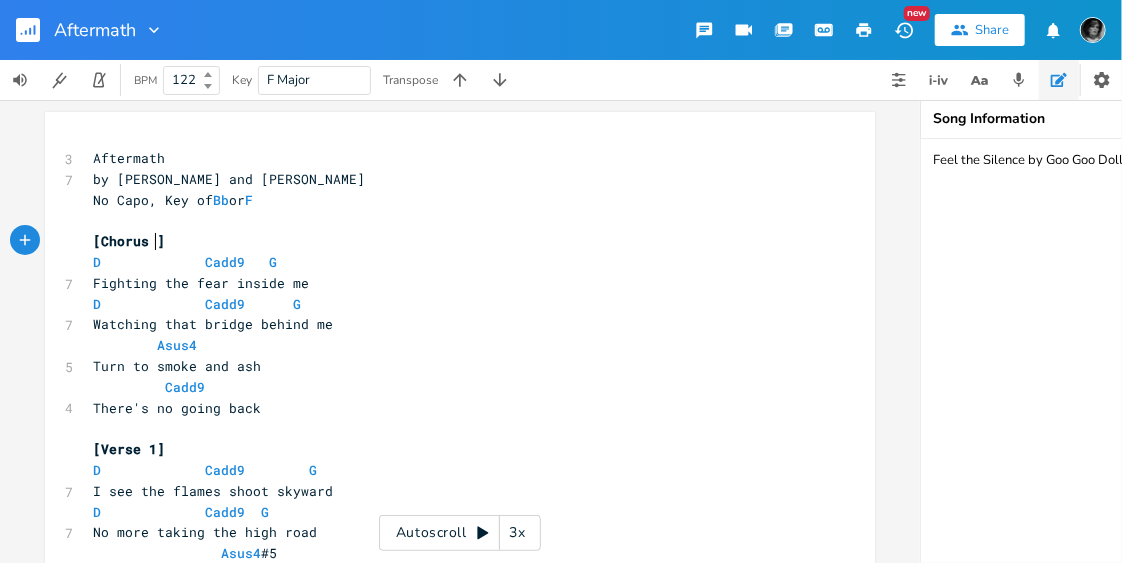 scroll, scrollTop: 0, scrollLeft: 2, axis: horizontal 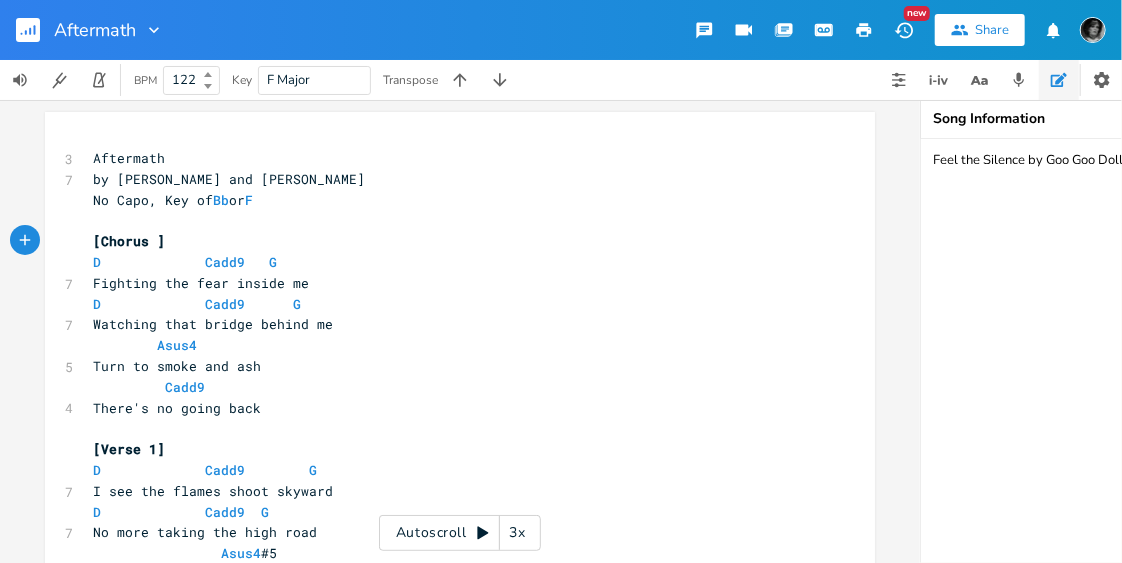 type on "1" 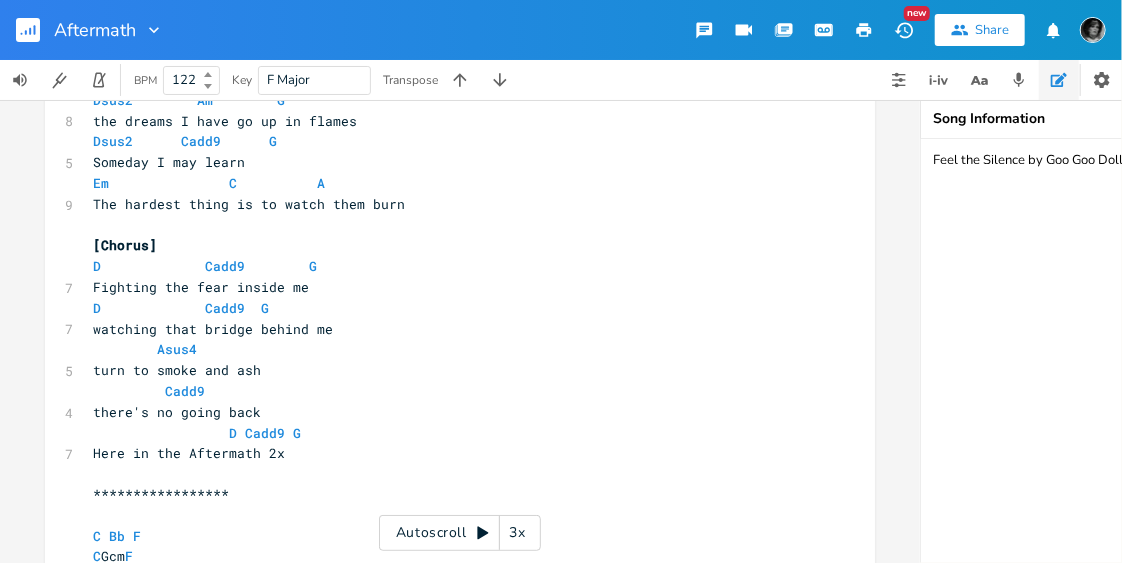 scroll, scrollTop: 1264, scrollLeft: 0, axis: vertical 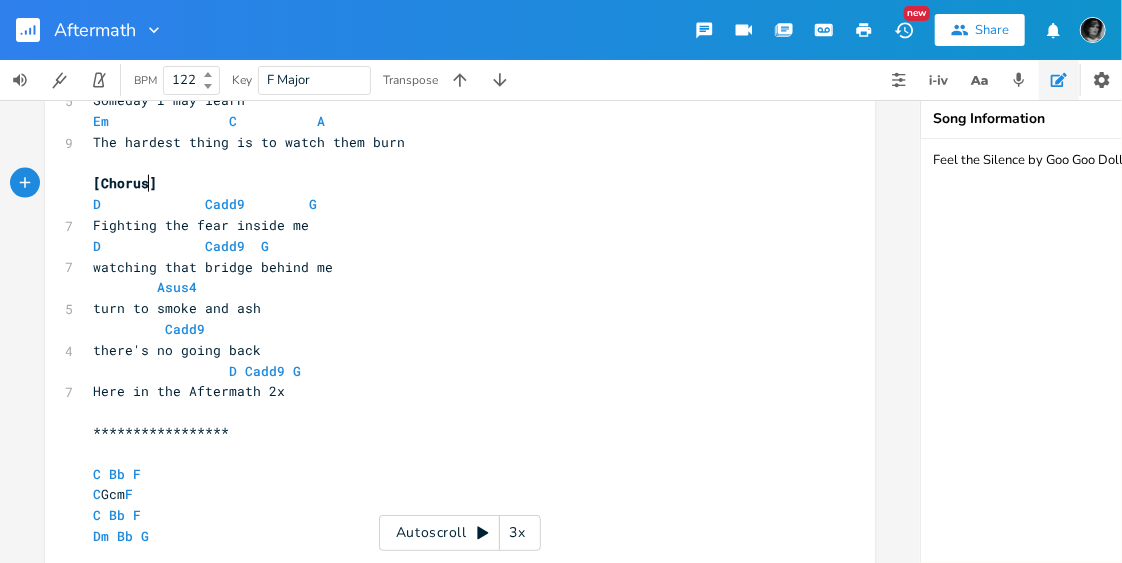 click on "[Chorus]" at bounding box center [125, 183] 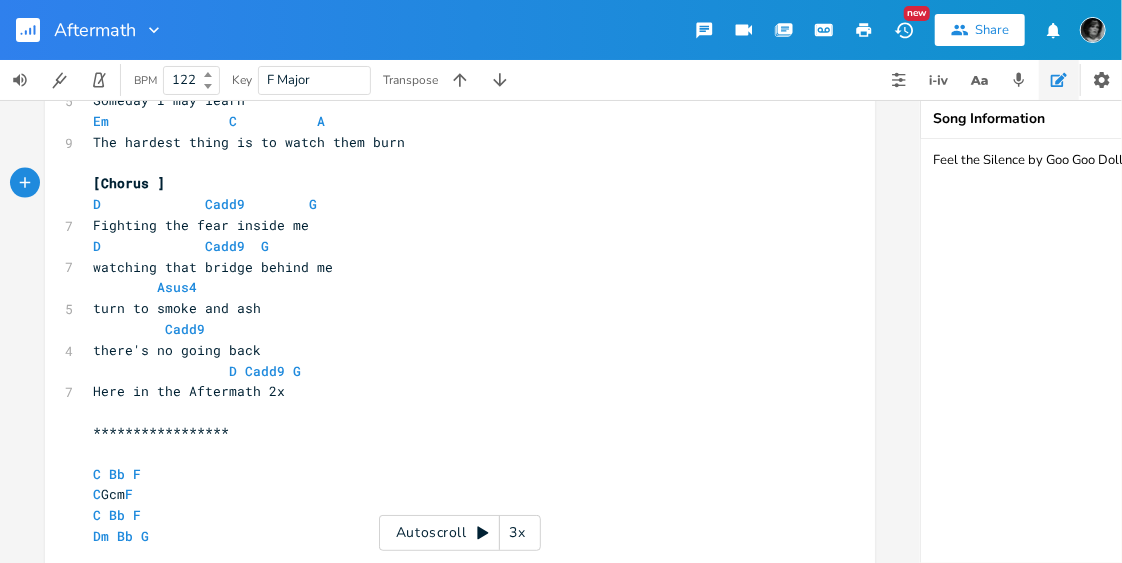 type on "3" 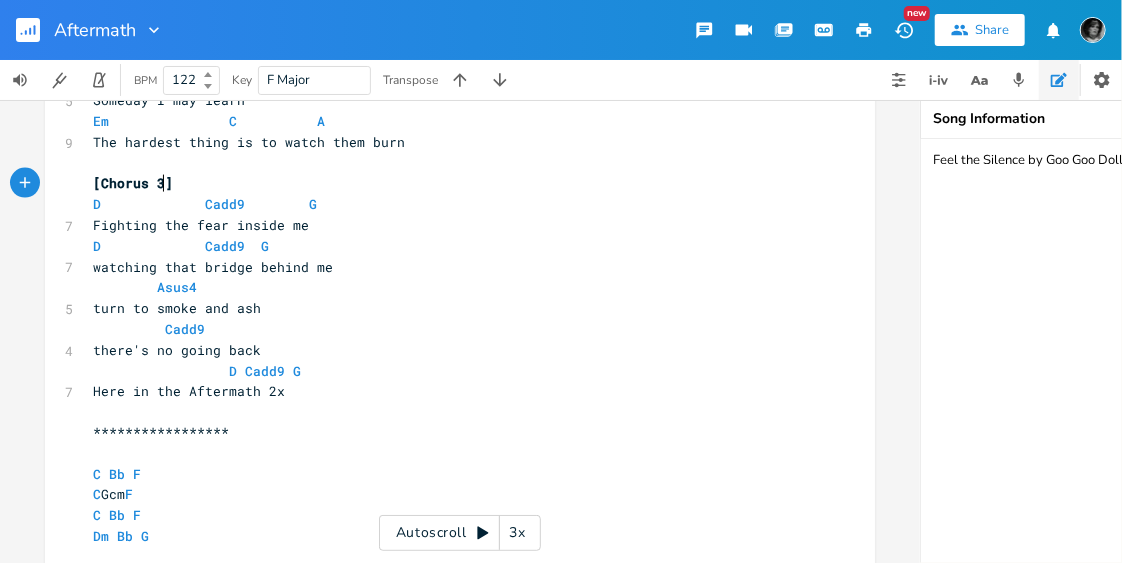 scroll, scrollTop: 0, scrollLeft: 10, axis: horizontal 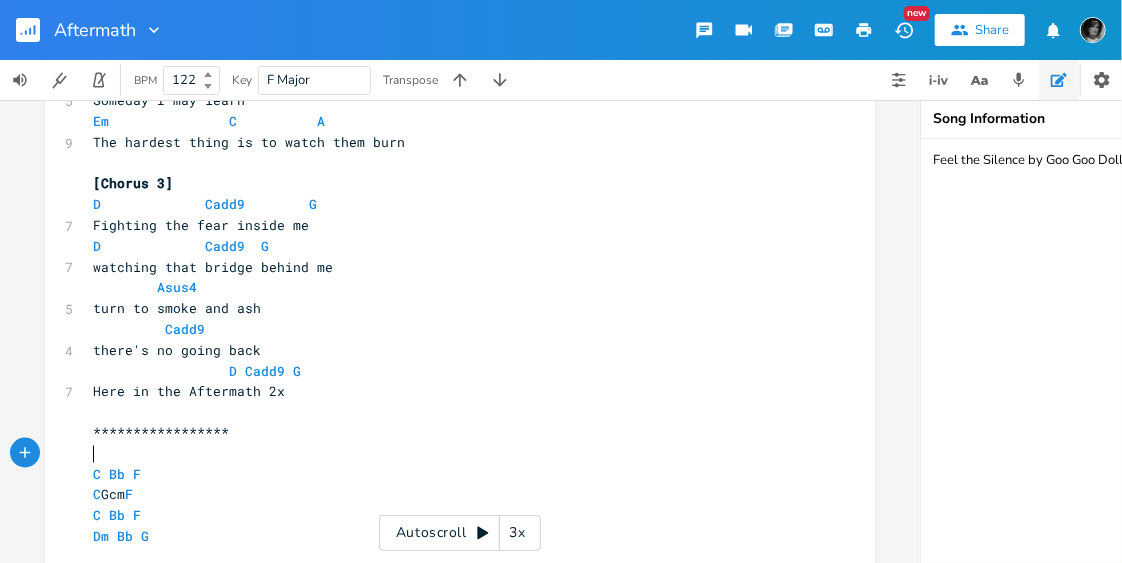 click on "​" at bounding box center [450, 454] 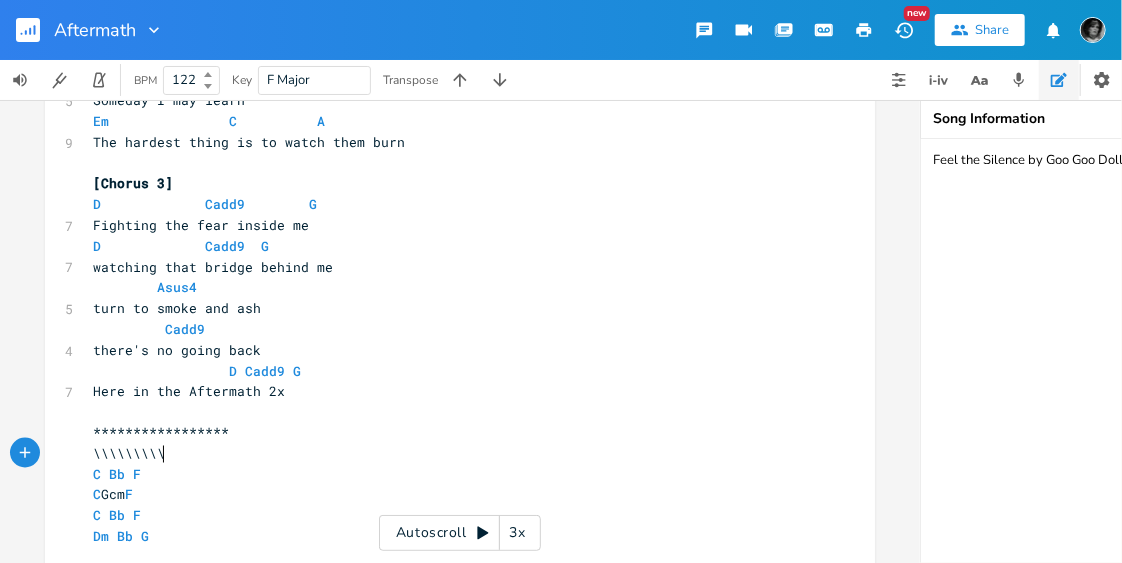 type on "\\\\\\\\\\\\" 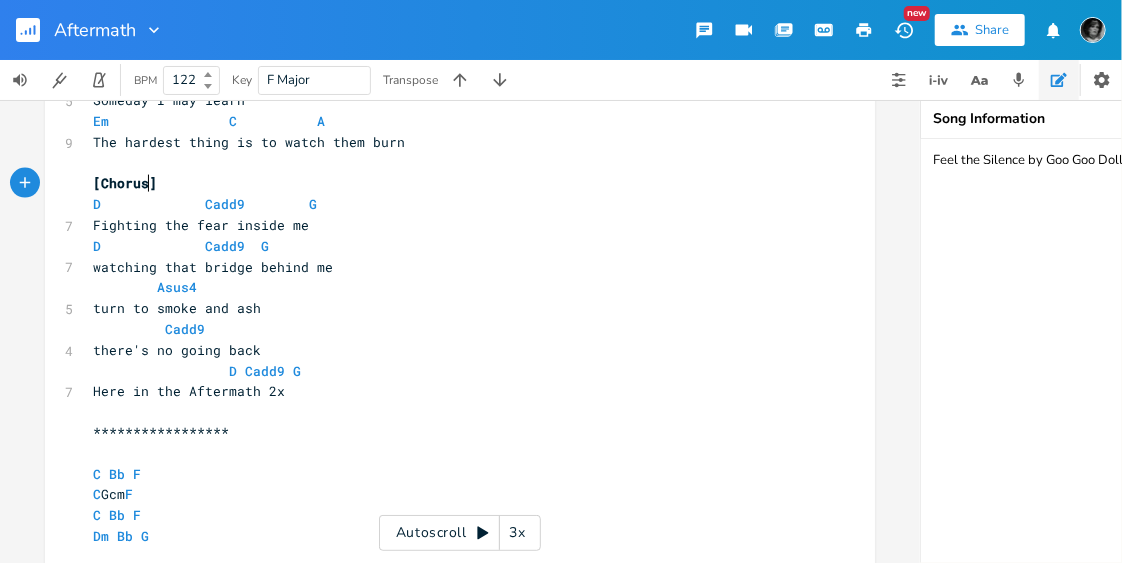 click on "[Chorus]" at bounding box center (125, 183) 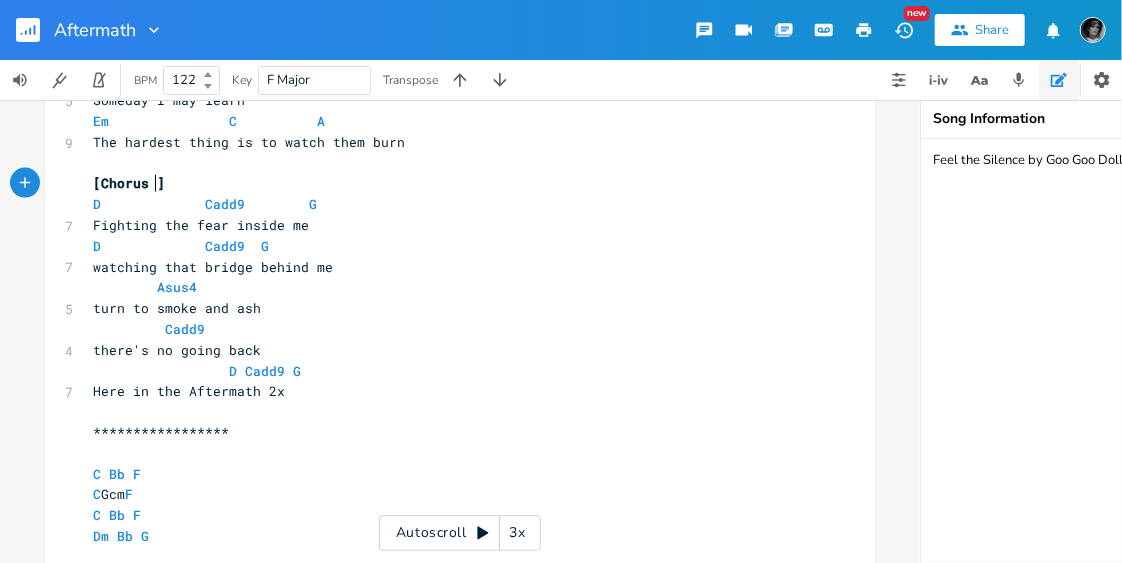 scroll, scrollTop: 0, scrollLeft: 2, axis: horizontal 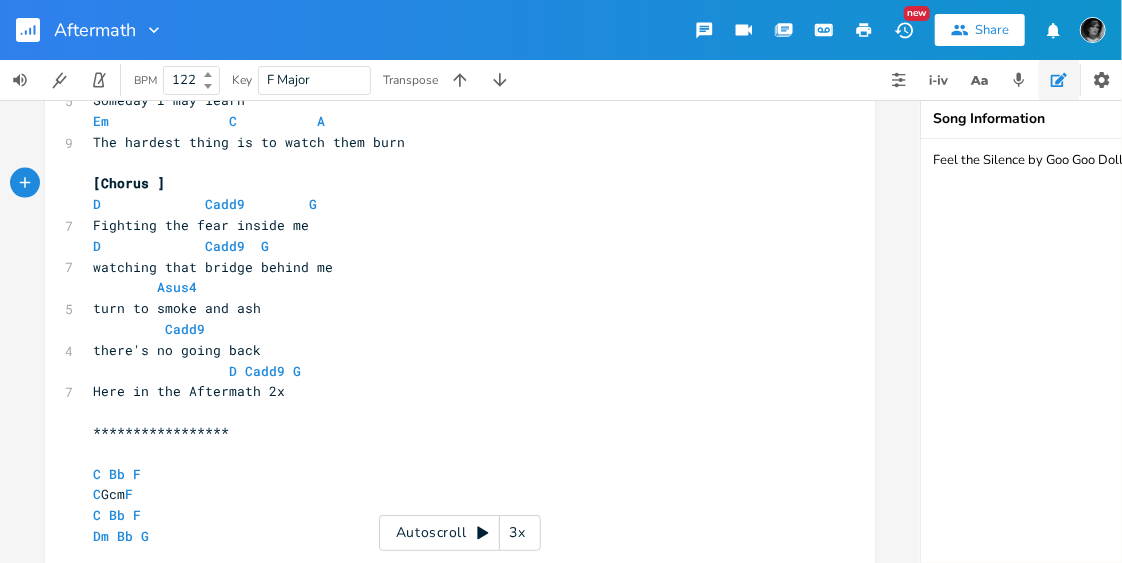 type on "3" 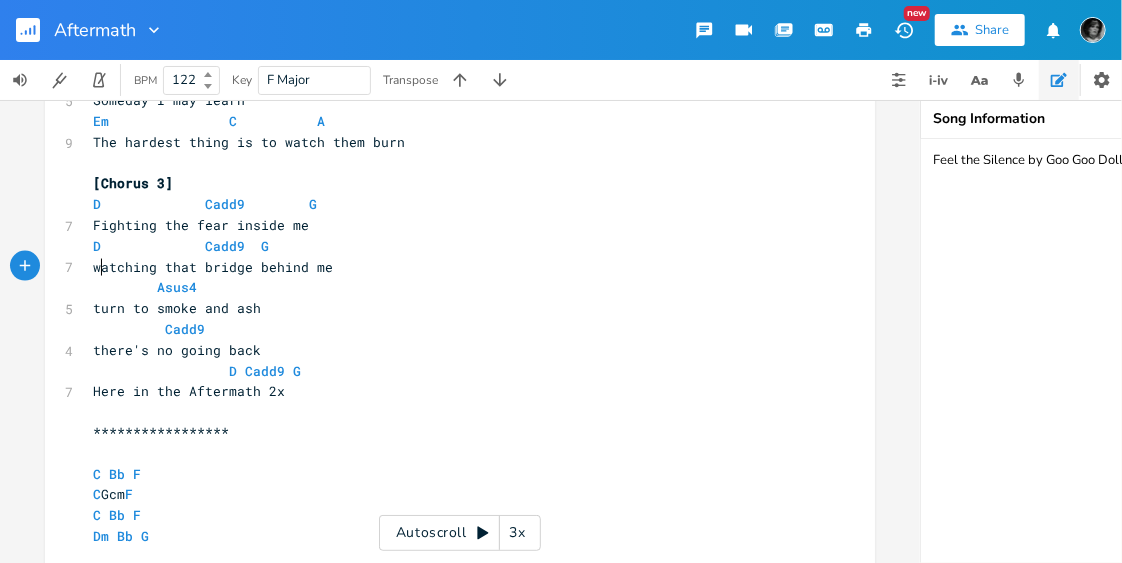 click on "watching that bridge behind me" at bounding box center [213, 267] 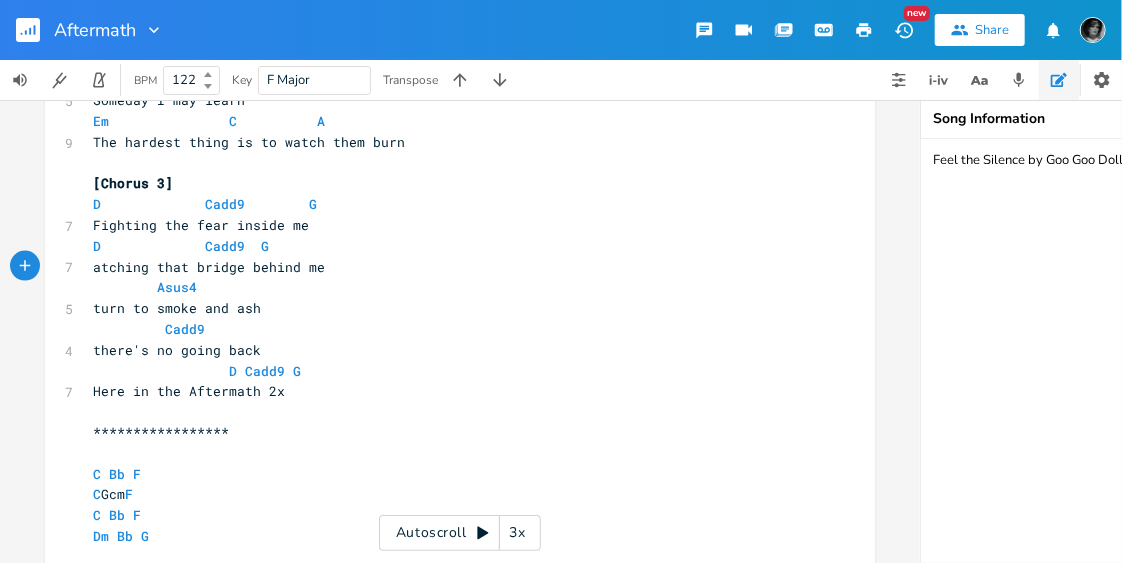 type on "W" 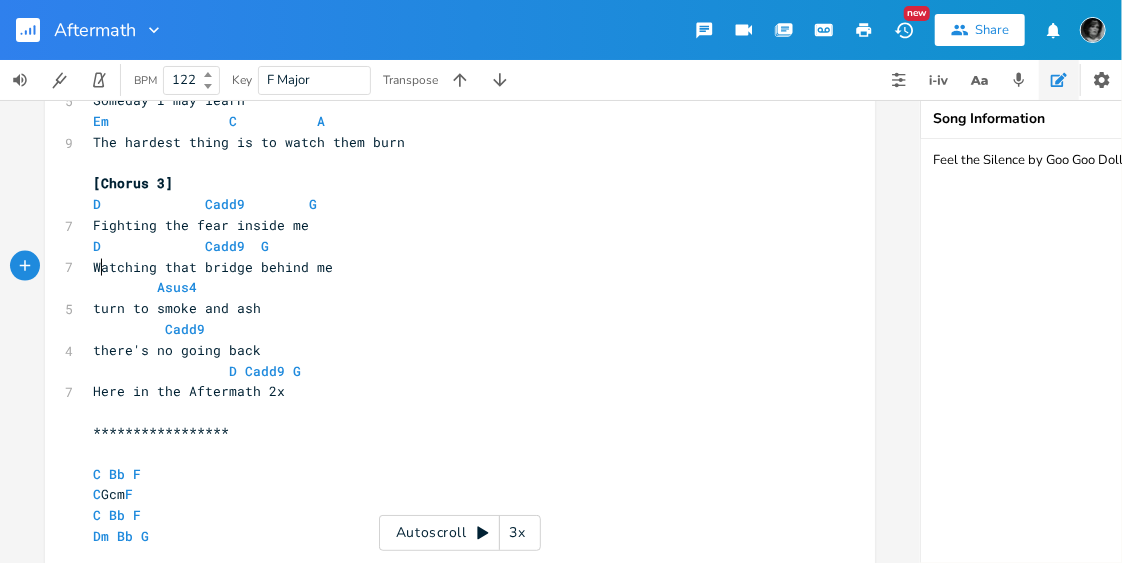 scroll, scrollTop: 0, scrollLeft: 12, axis: horizontal 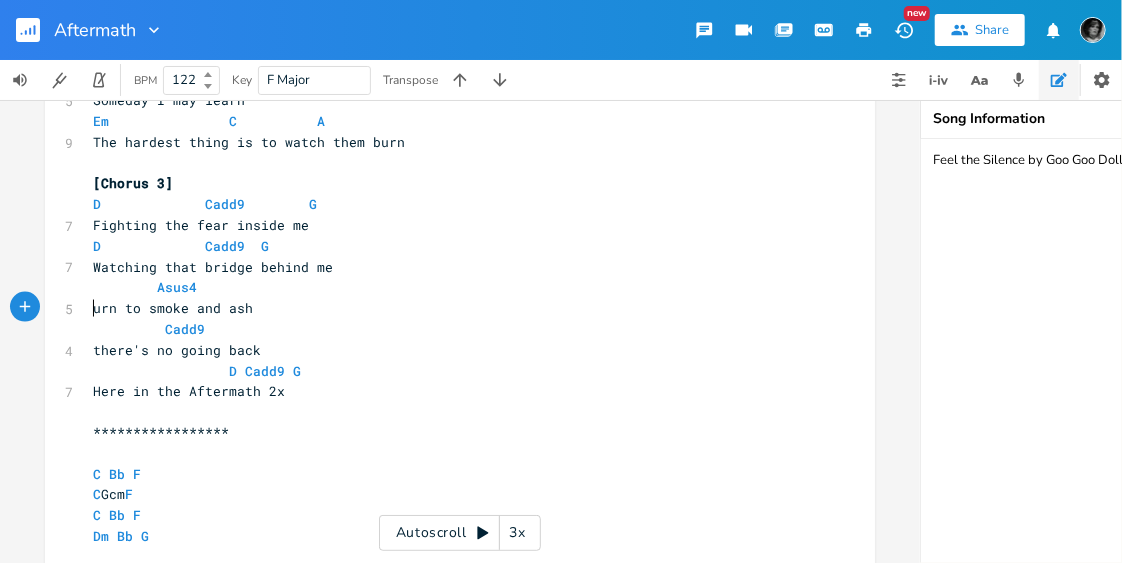 type on "T" 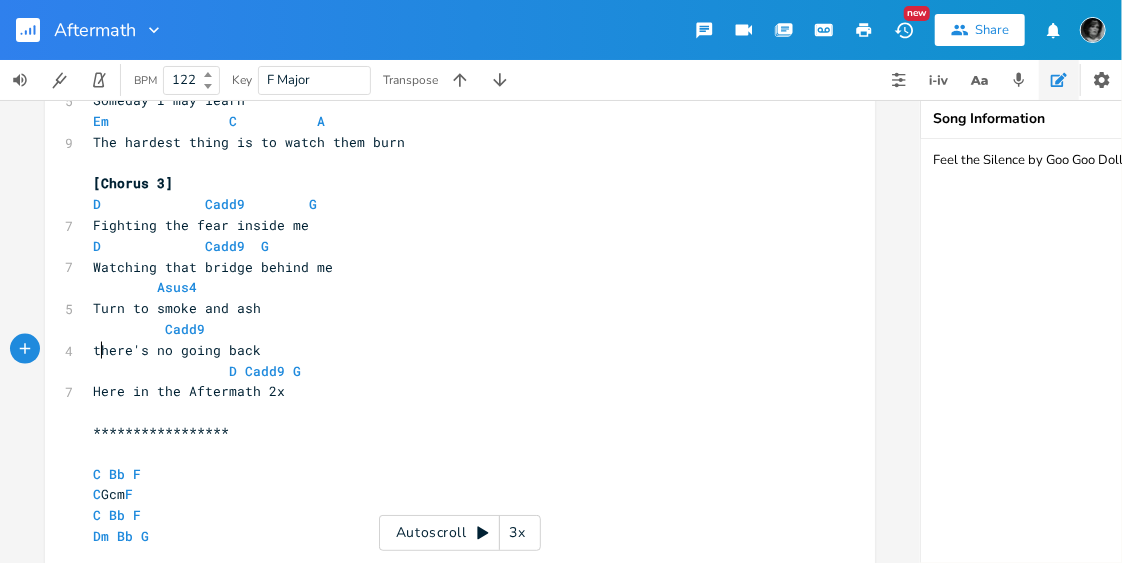 click on "there's no going back" at bounding box center [177, 350] 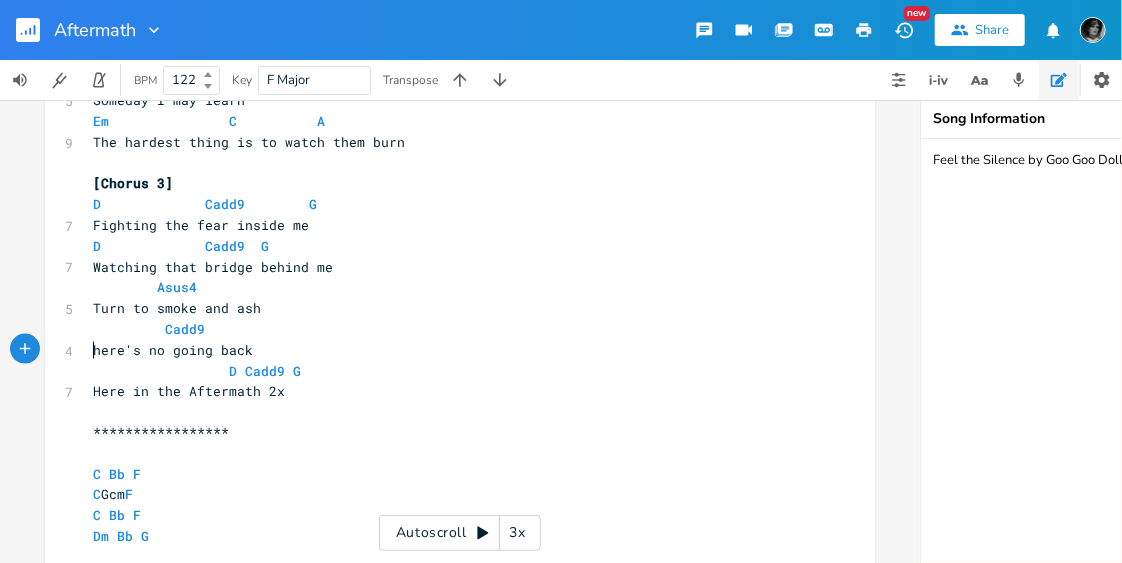 type on "T" 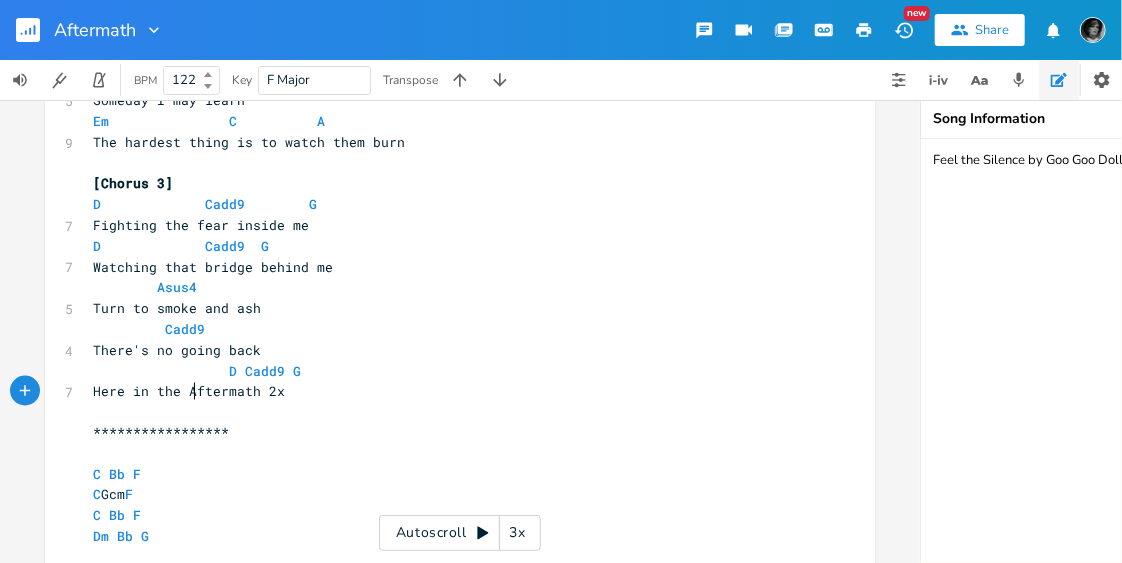 click on "Here in the Aftermath 2x" at bounding box center (189, 391) 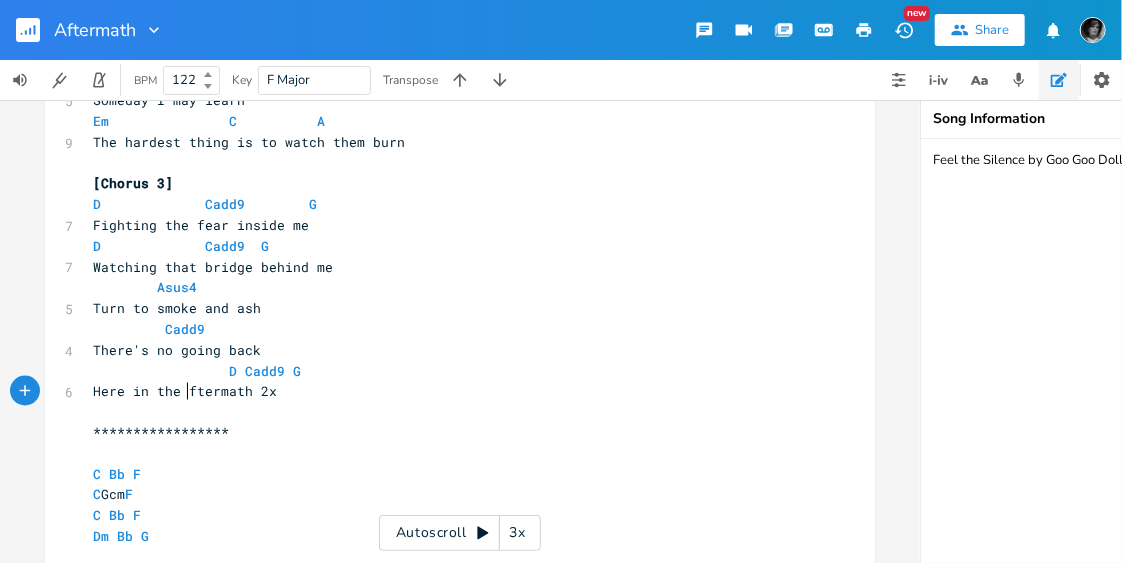 type on "a" 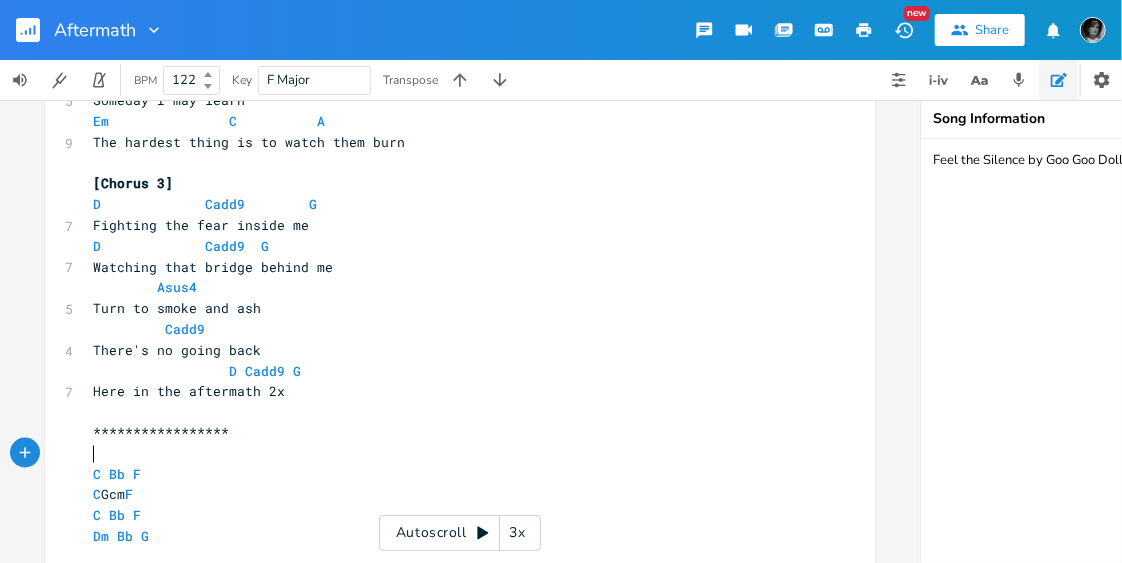 click on "​" at bounding box center (450, 454) 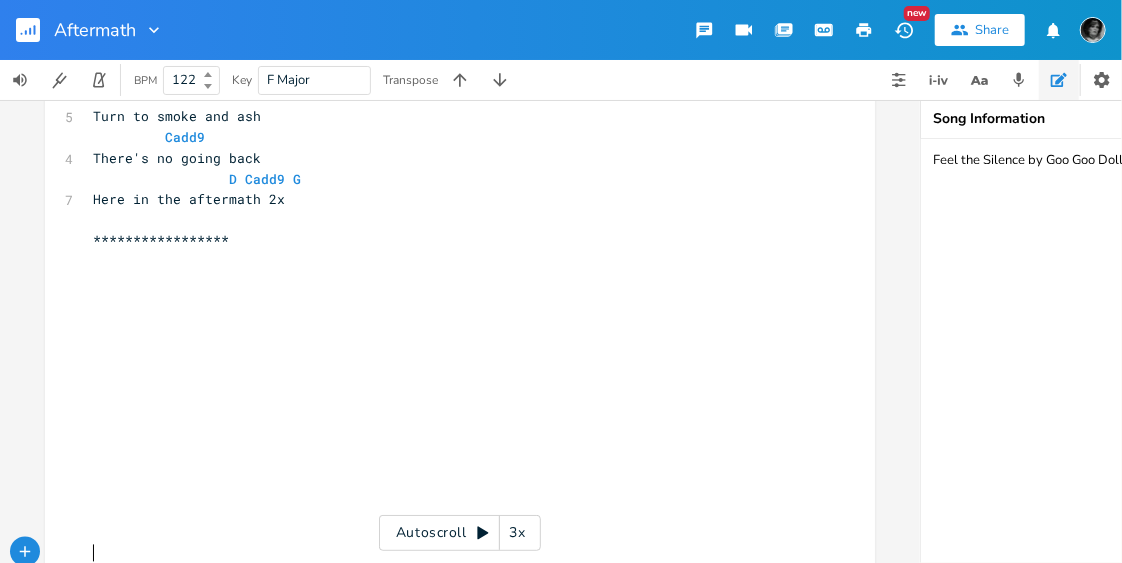 scroll, scrollTop: 1518, scrollLeft: 0, axis: vertical 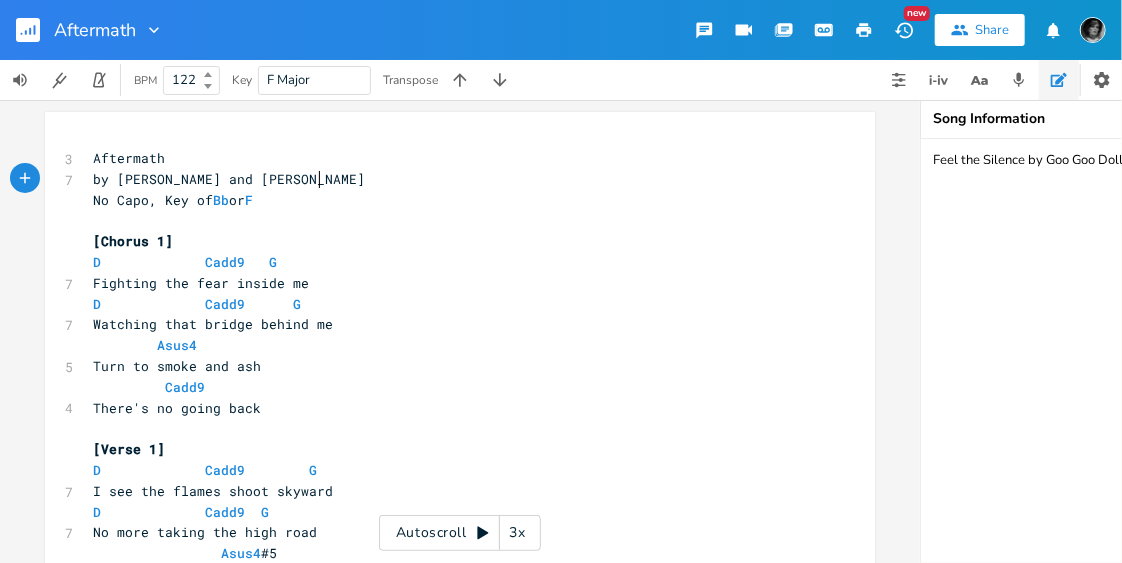 click on "by [PERSON_NAME] and [PERSON_NAME]" at bounding box center (450, 179) 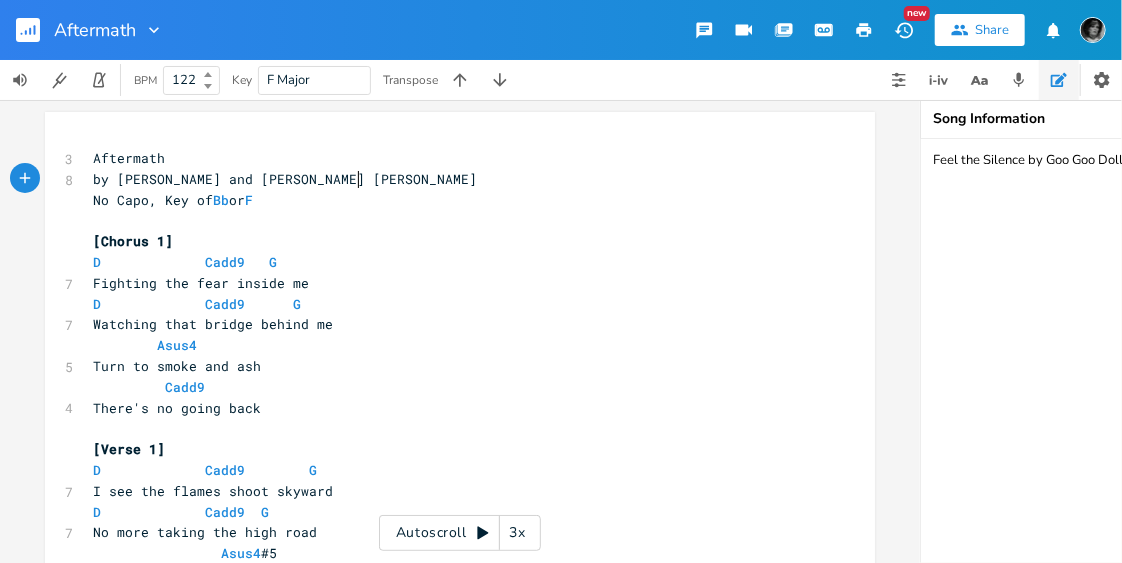 type on "[PERSON_NAME]" 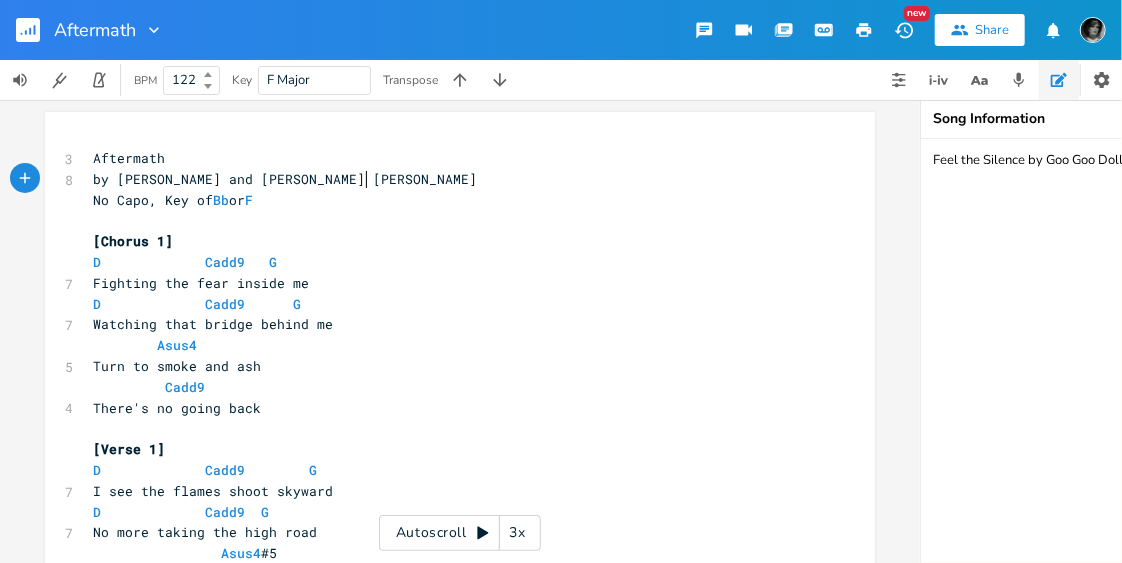 scroll, scrollTop: 0, scrollLeft: 38, axis: horizontal 